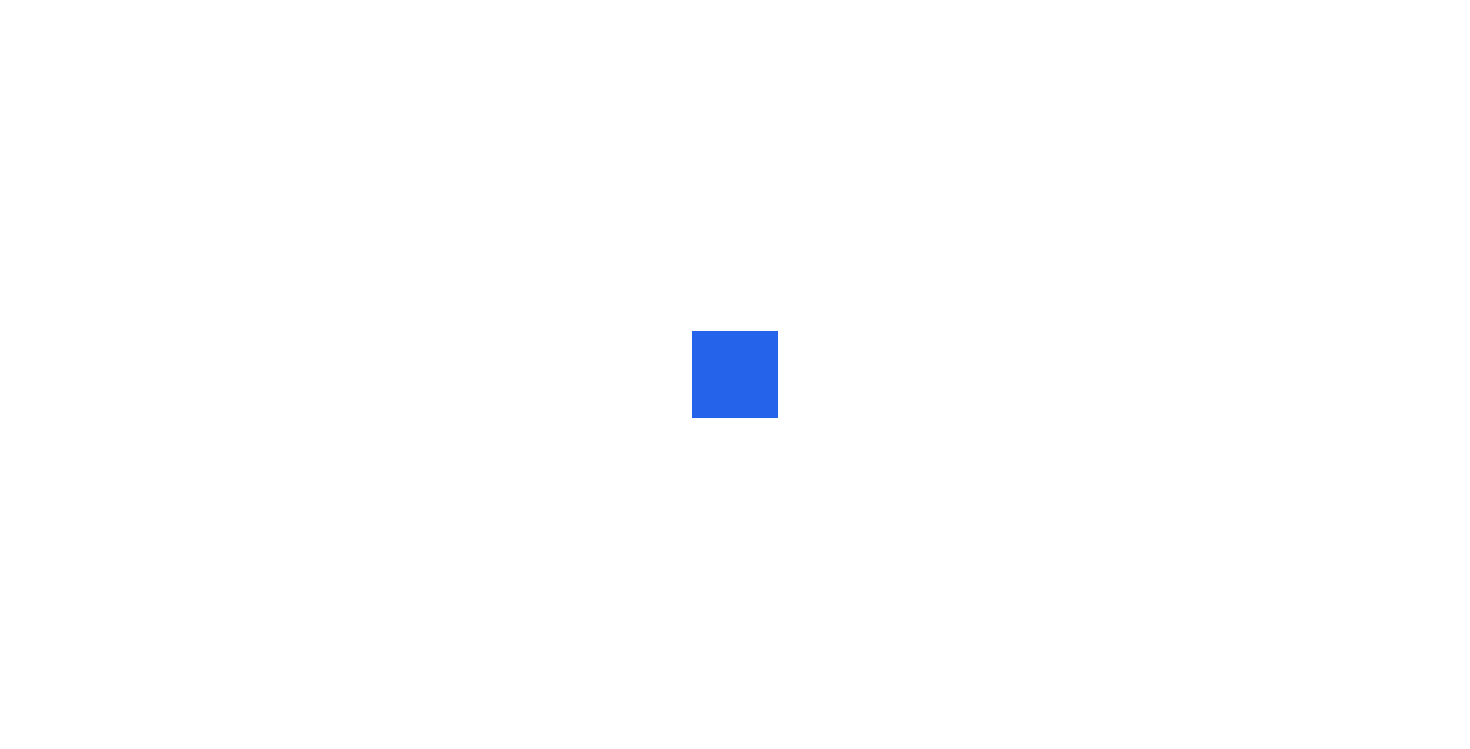 scroll, scrollTop: 0, scrollLeft: 0, axis: both 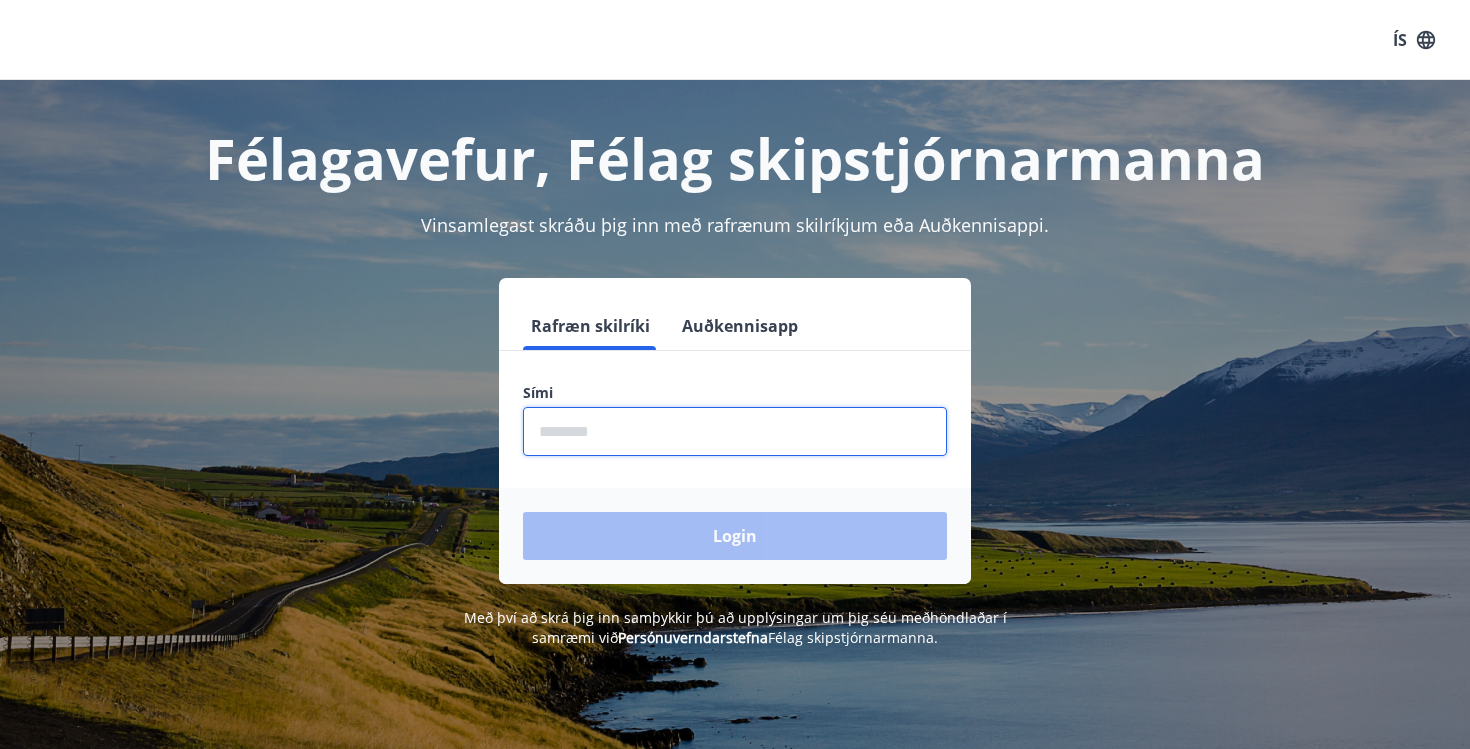 click at bounding box center [735, 431] 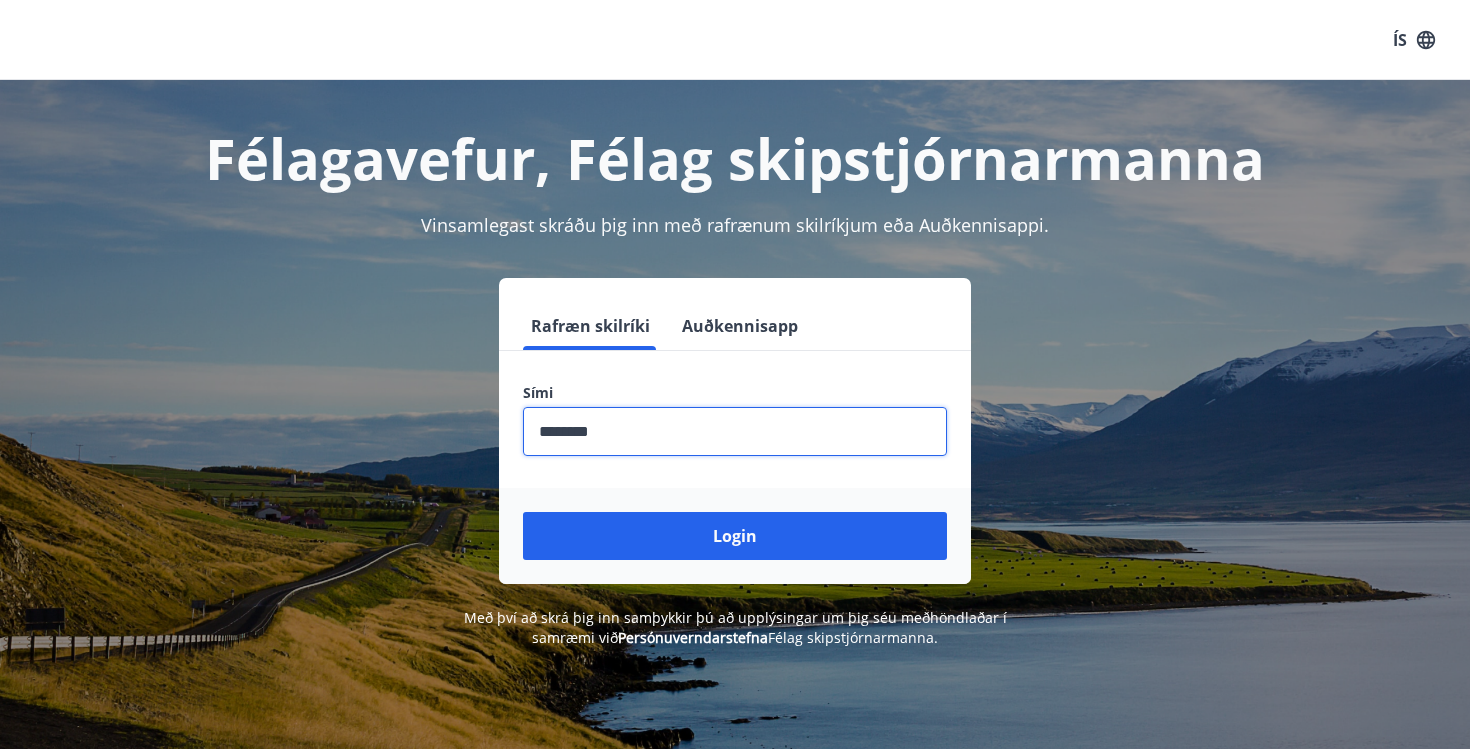 click on "Login" at bounding box center [735, 536] 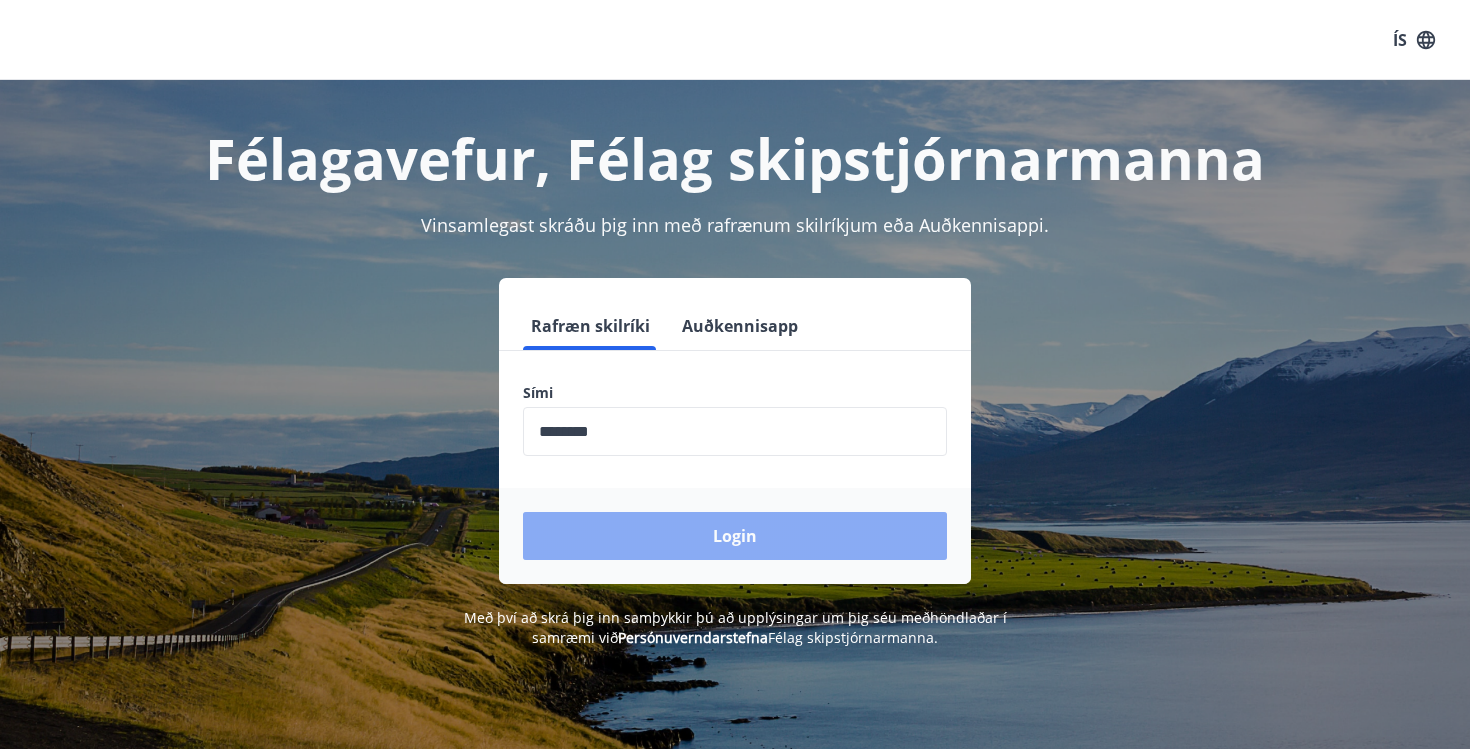 click on "Login" at bounding box center (735, 536) 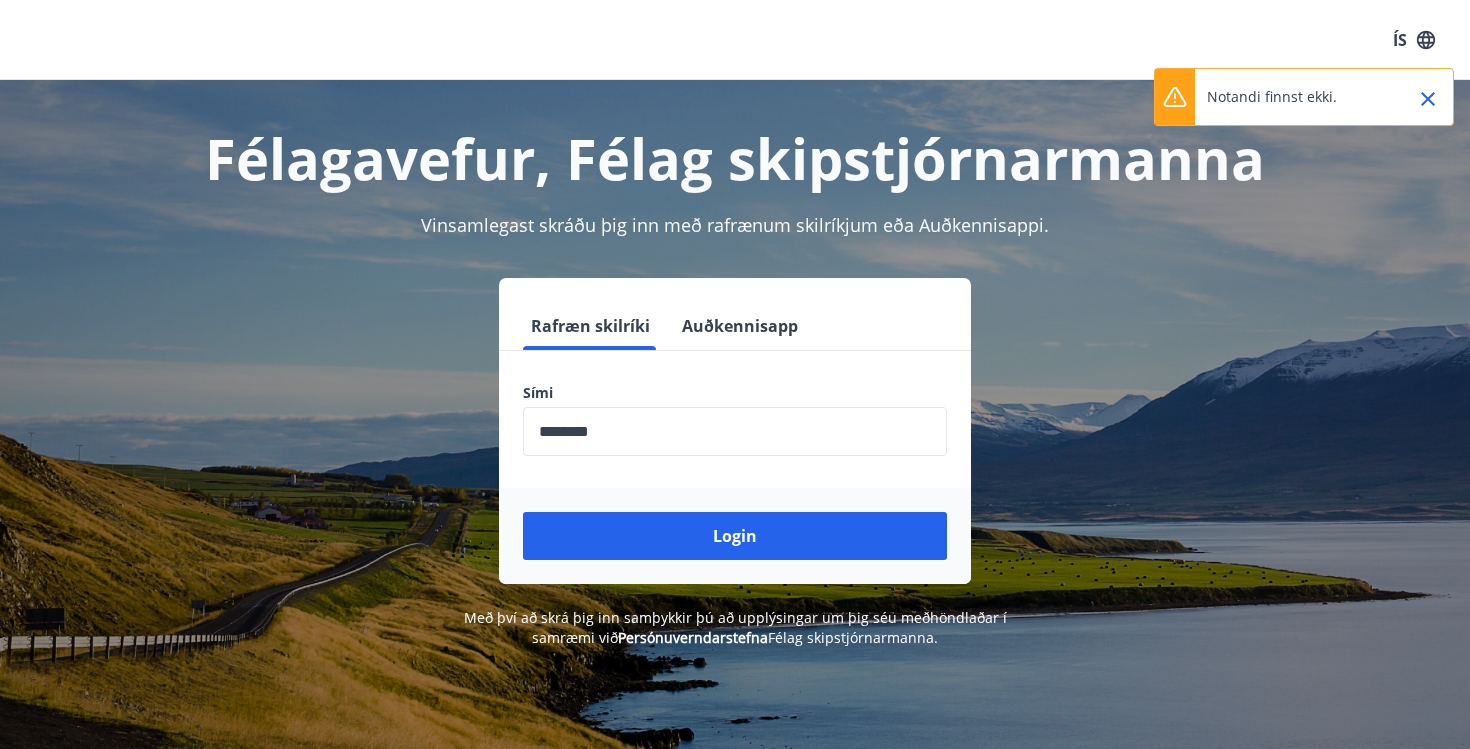 click at bounding box center [735, 431] 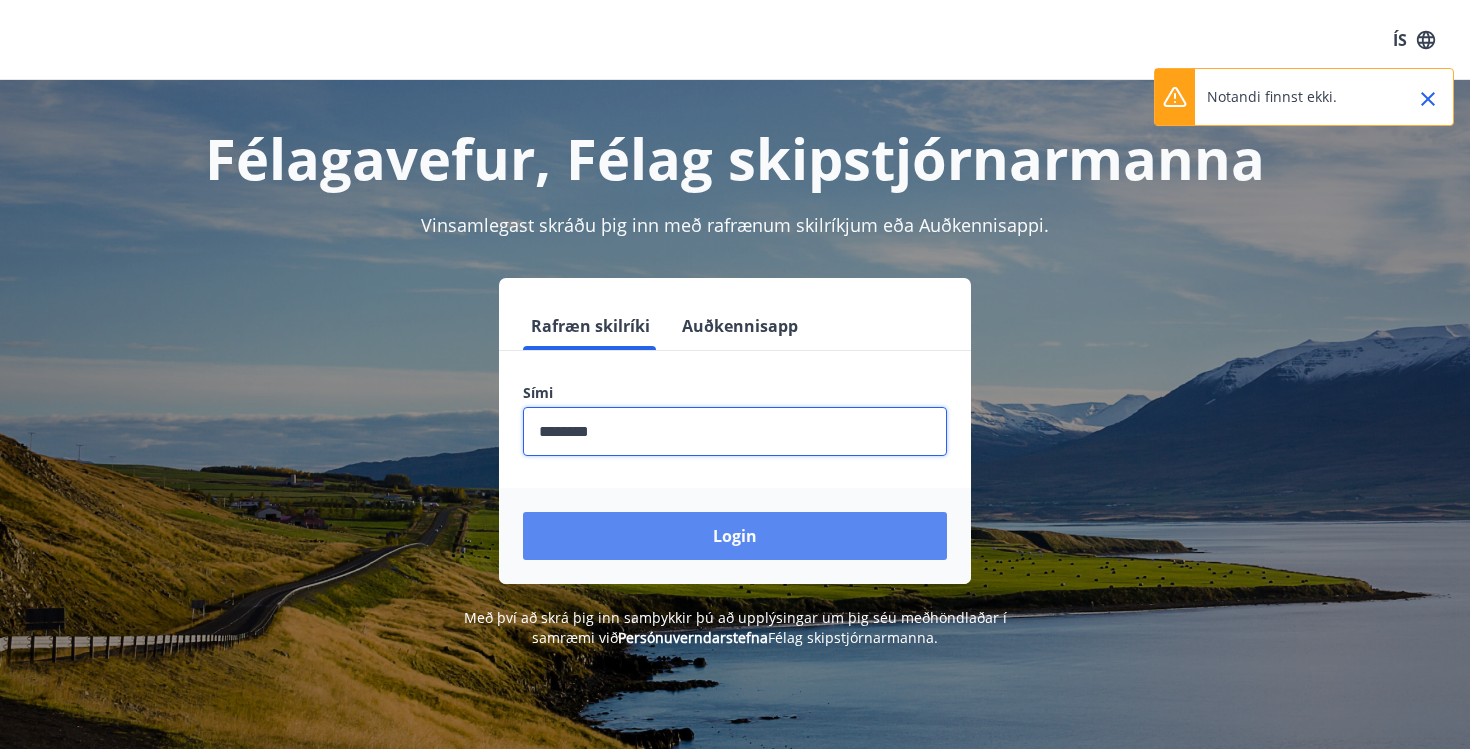 type on "********" 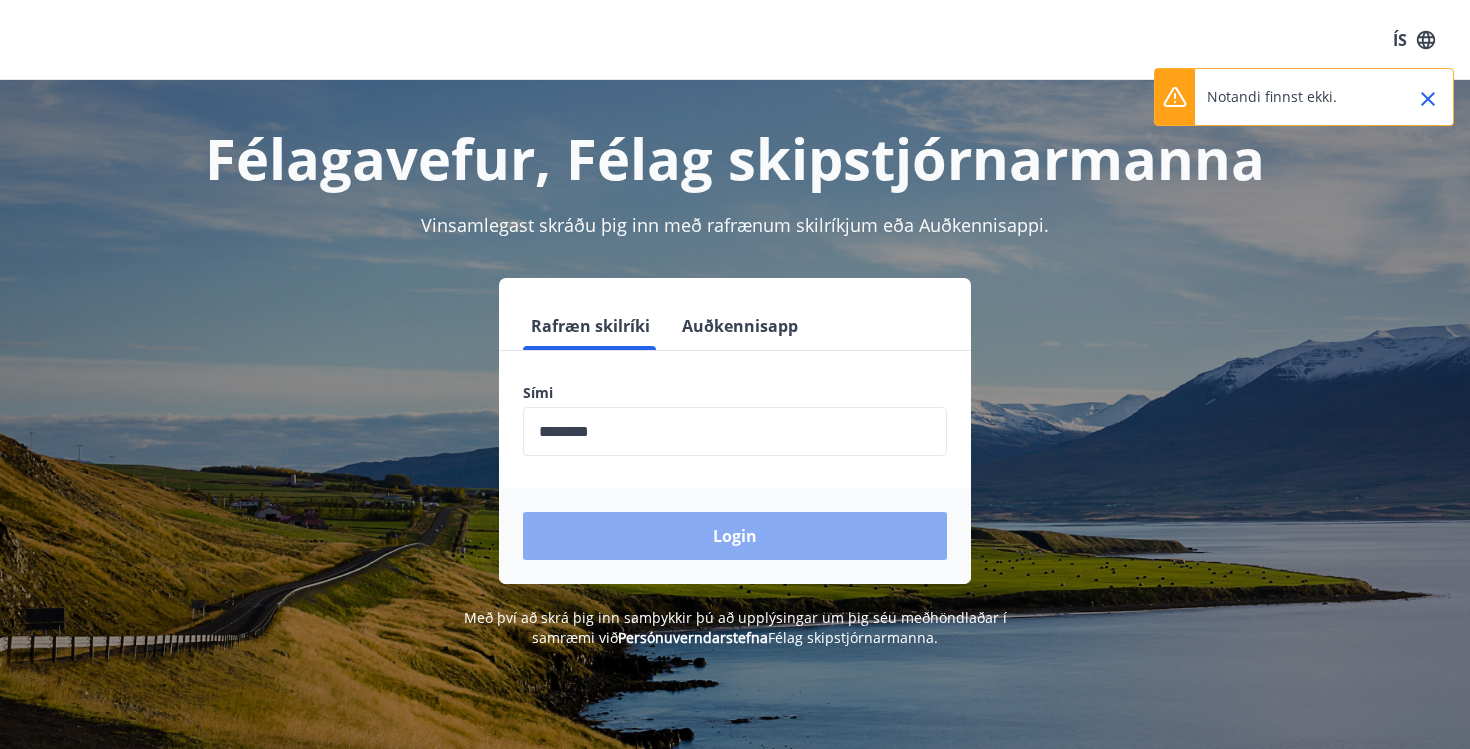 click on "Login" at bounding box center (735, 536) 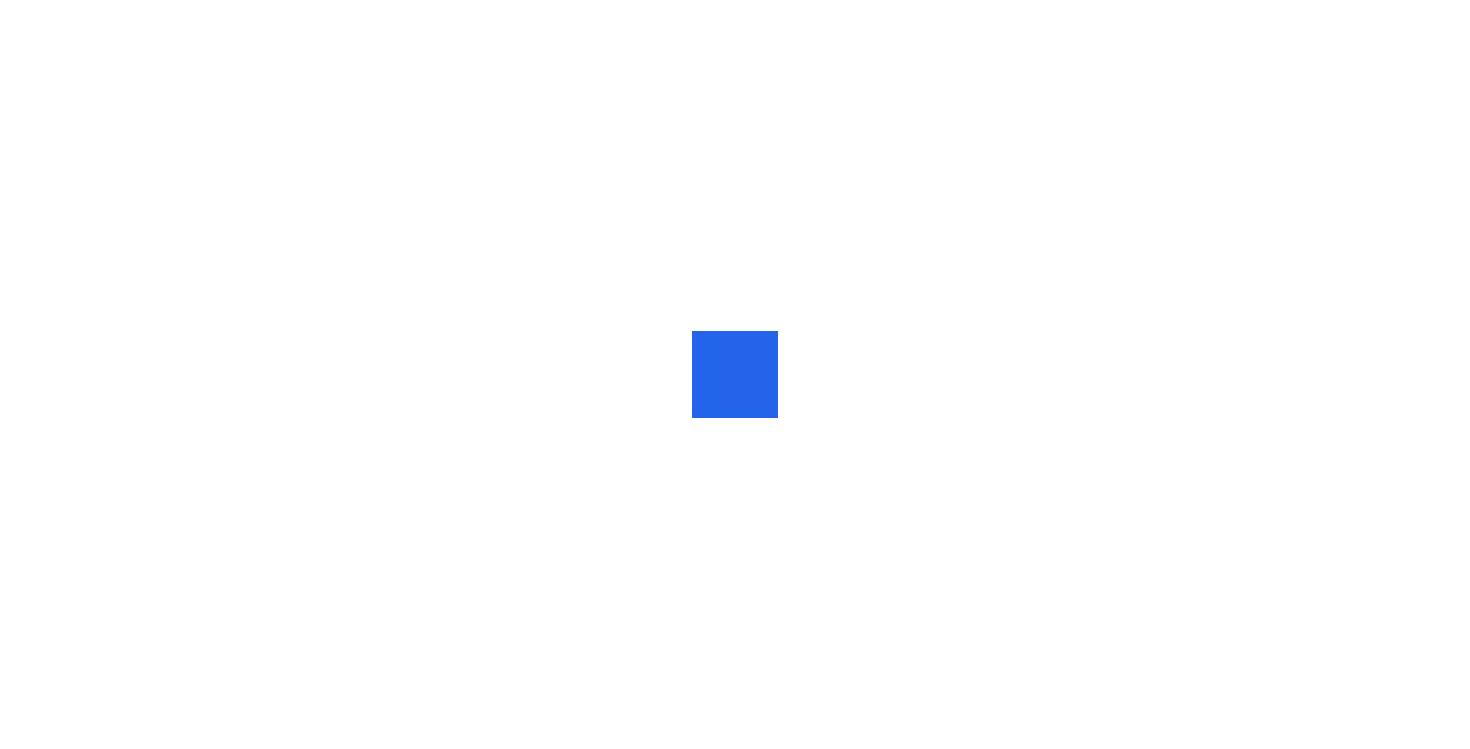 scroll, scrollTop: 0, scrollLeft: 0, axis: both 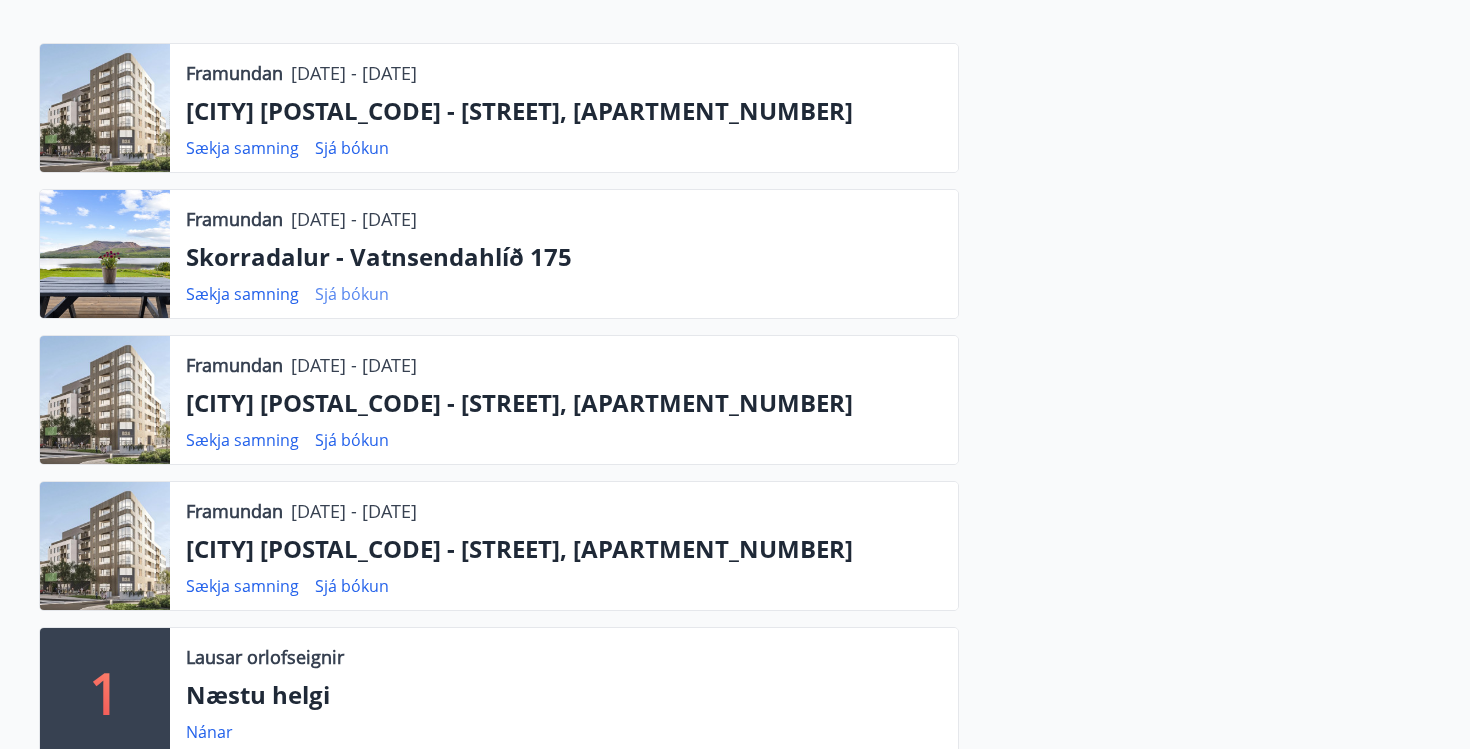 click on "Sjá bókun" at bounding box center [352, 294] 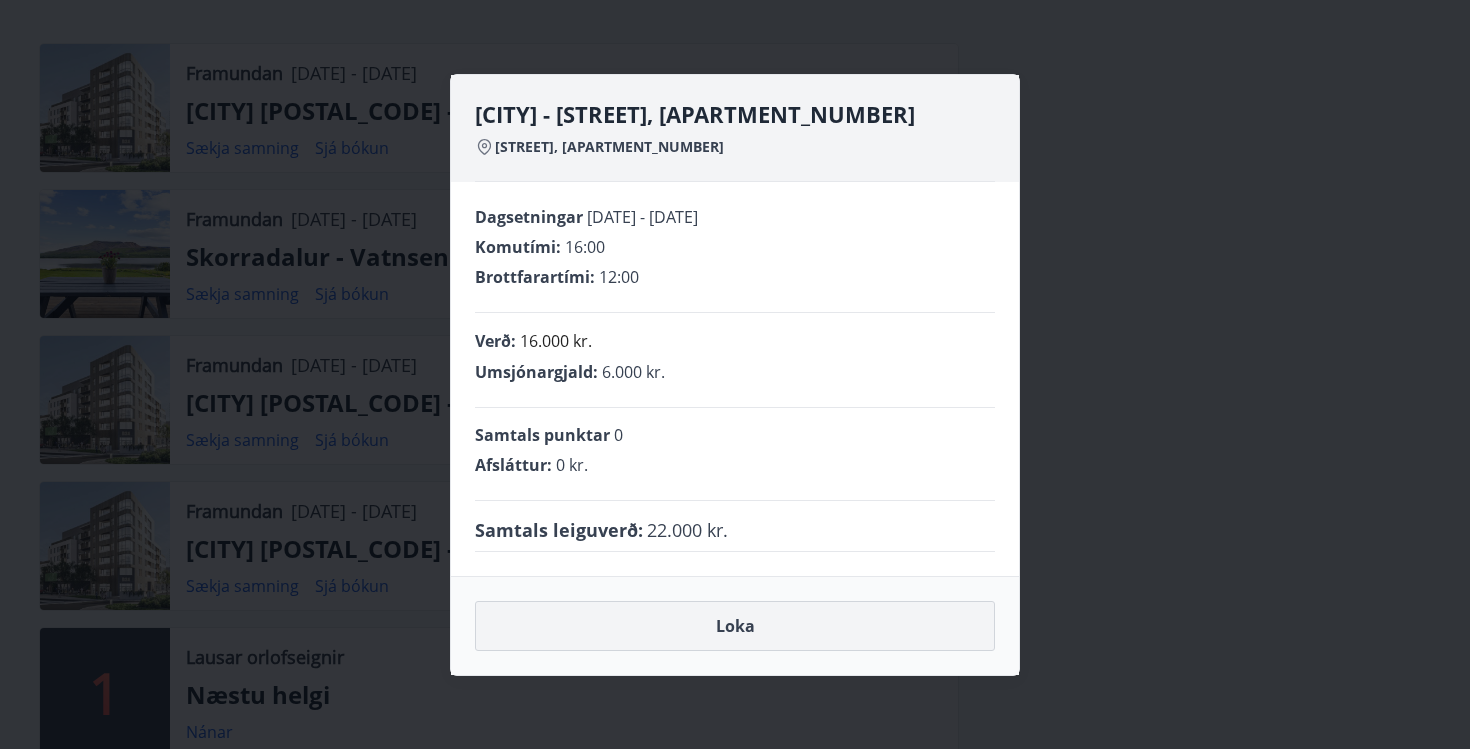 click on "Loka" at bounding box center [735, 626] 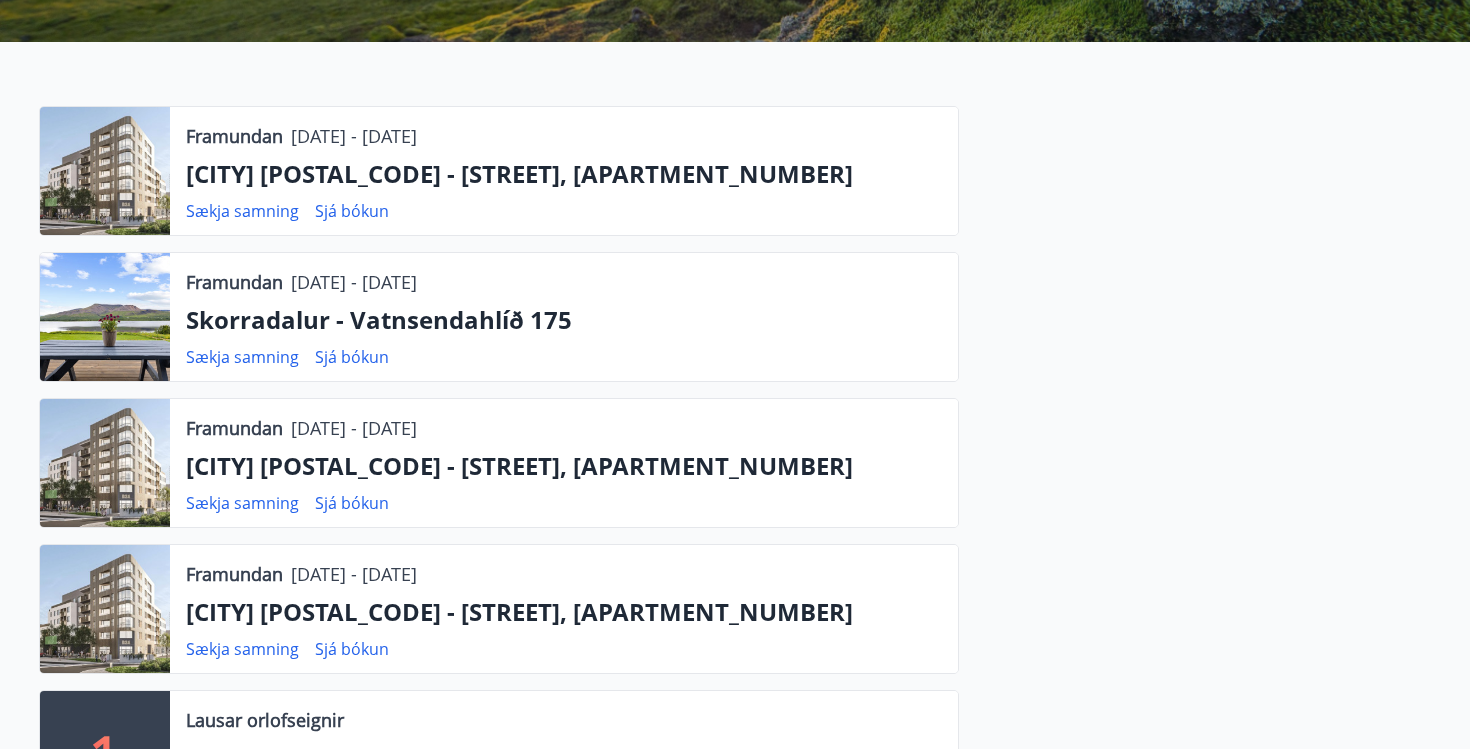 scroll, scrollTop: 0, scrollLeft: 0, axis: both 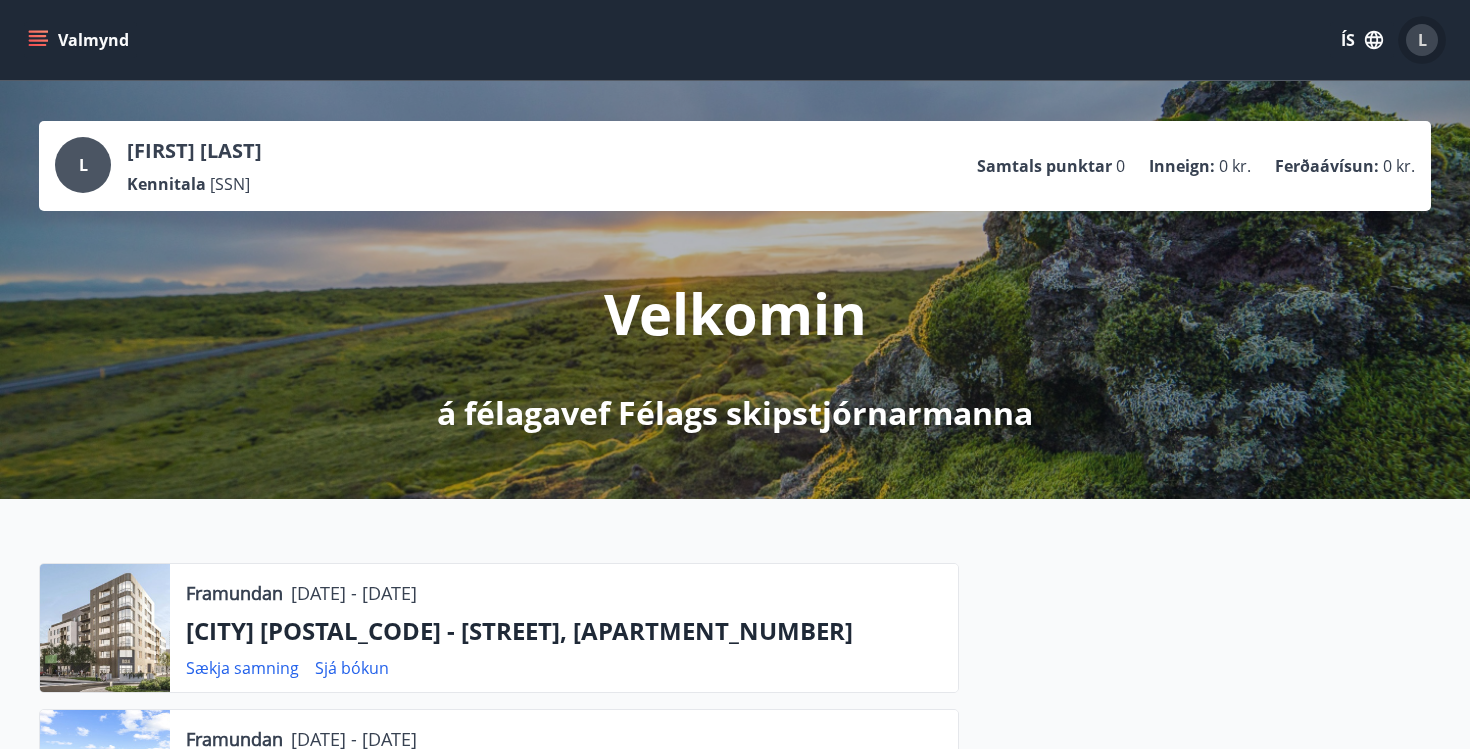 click on "L" at bounding box center (1422, 40) 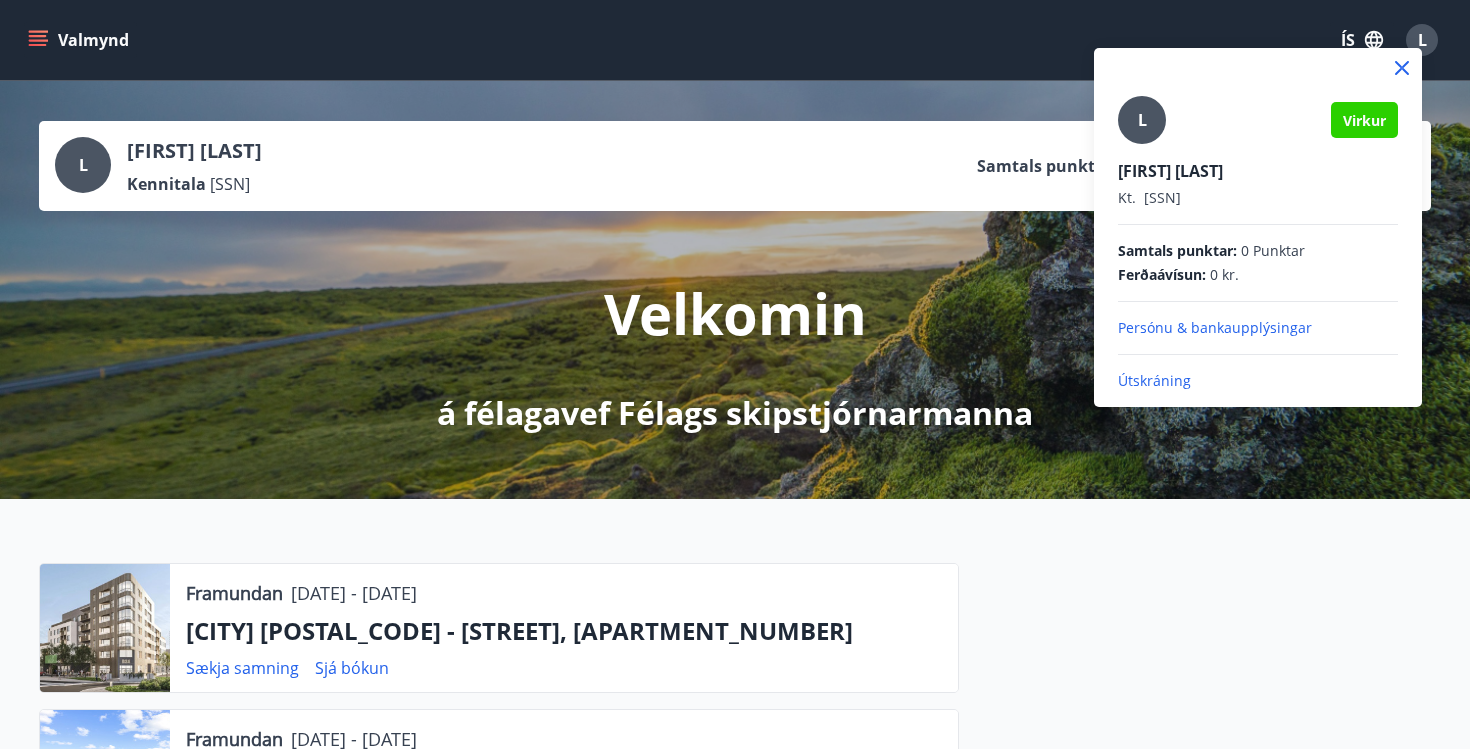 click at bounding box center (735, 374) 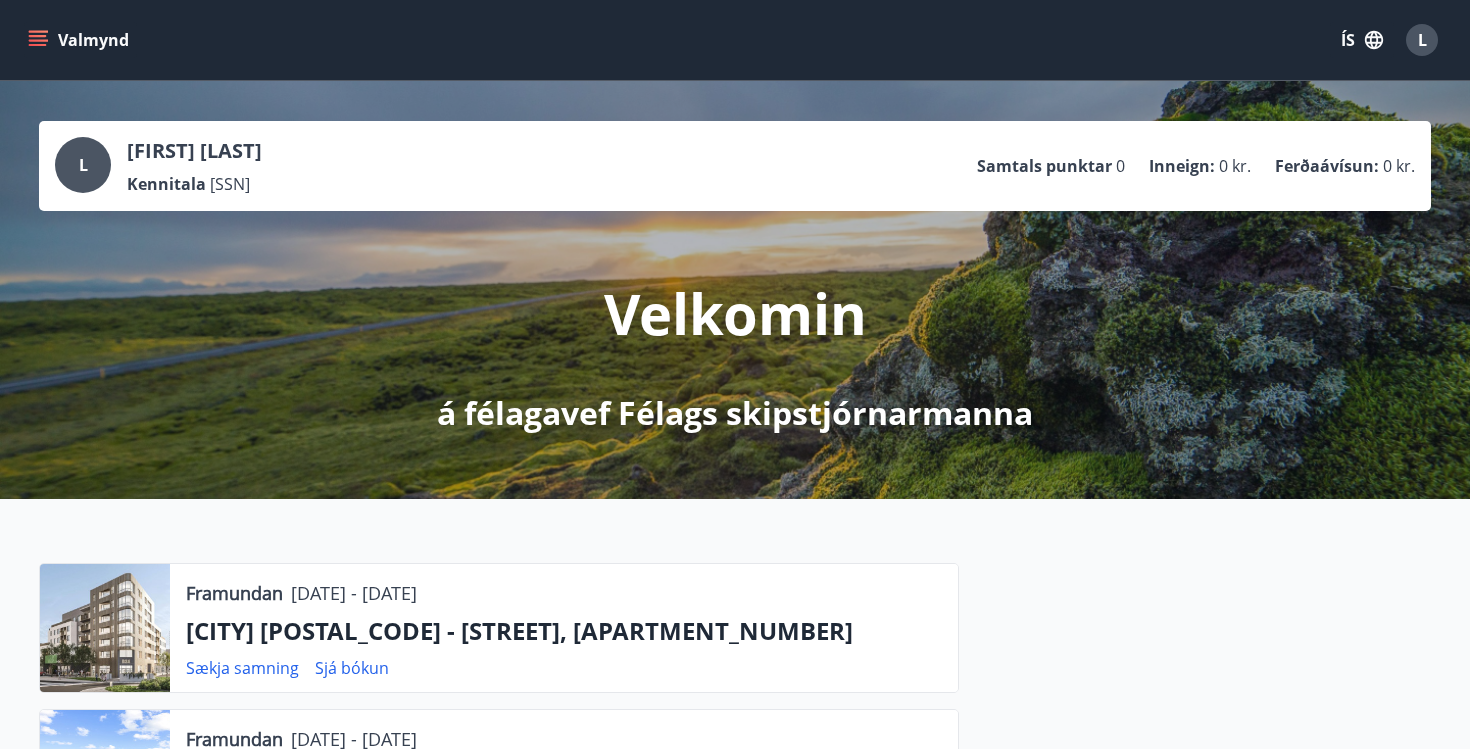 click 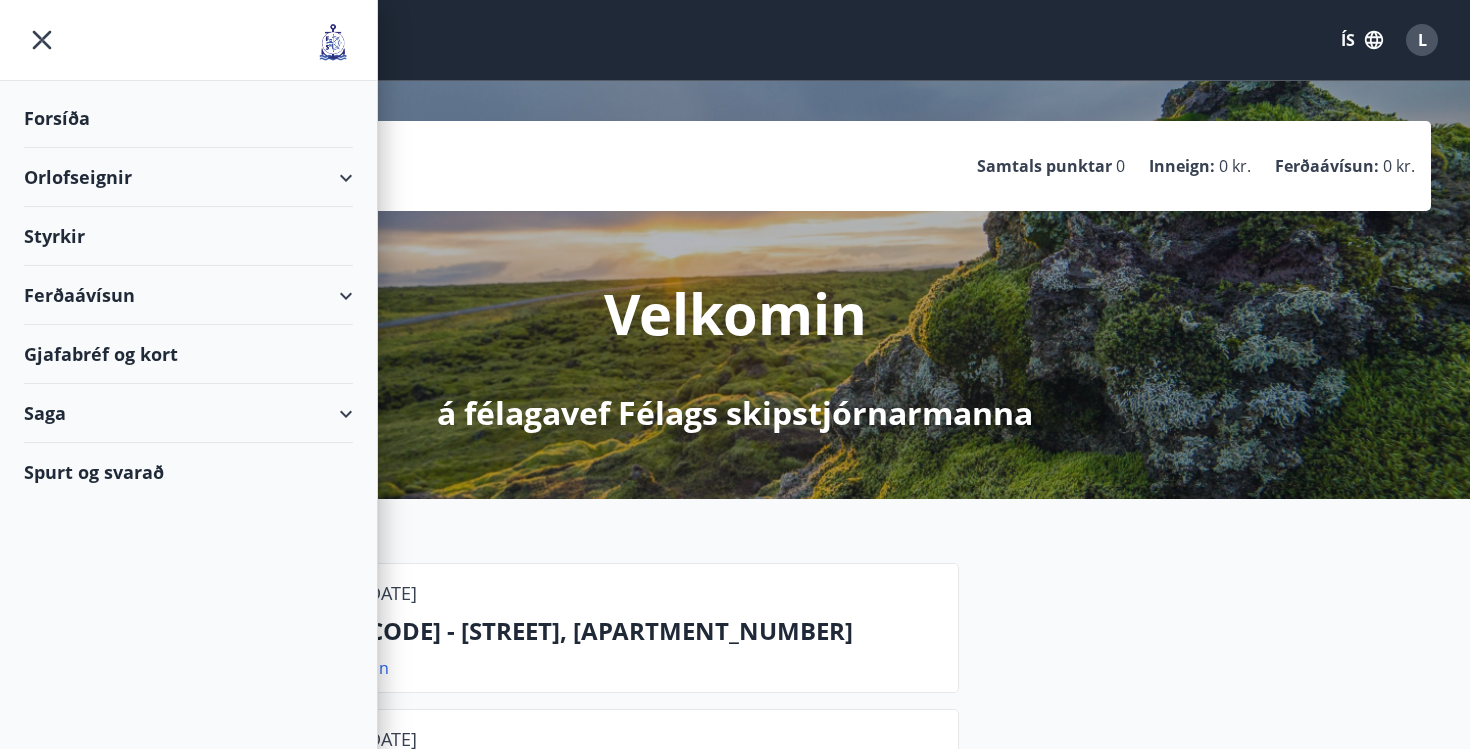 click on "Ferðaávísun" at bounding box center (188, 295) 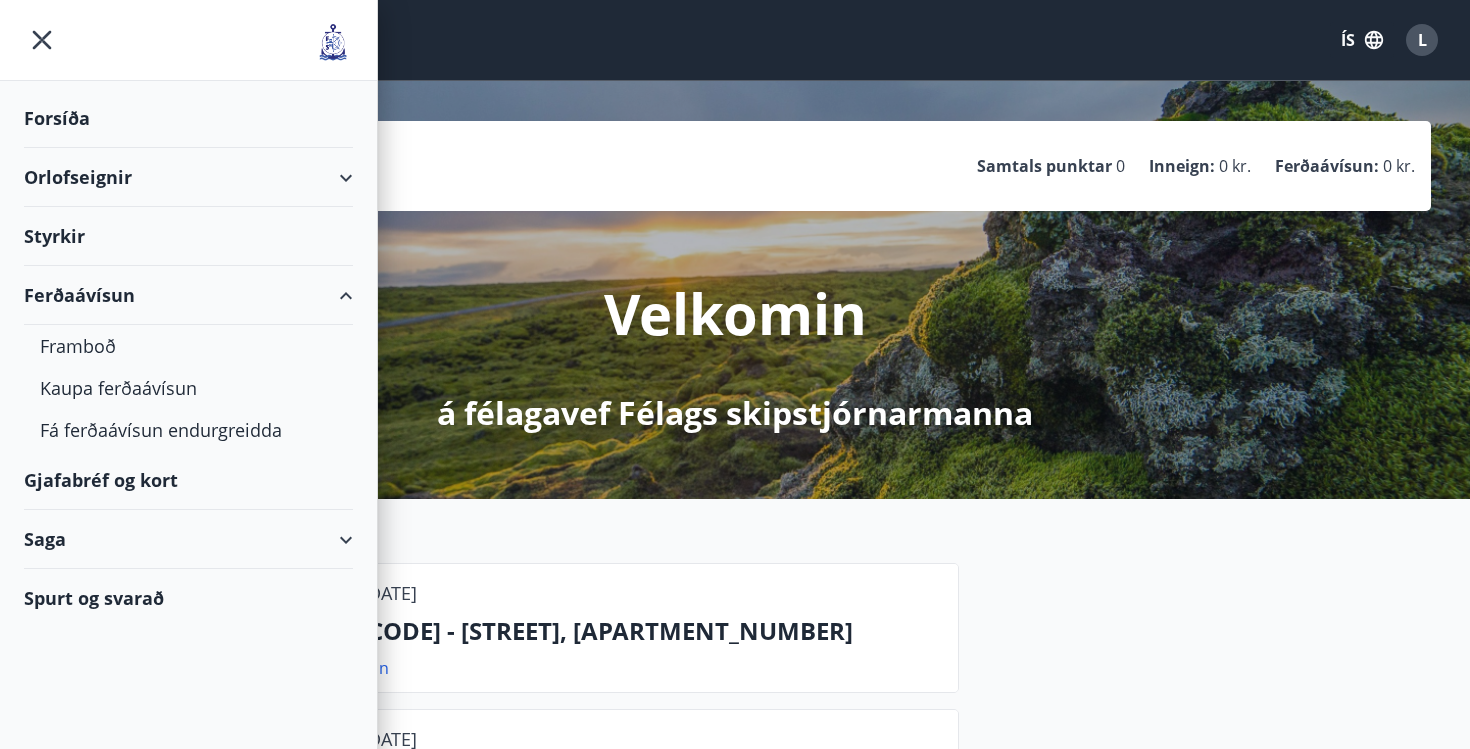 click on "Gjafabréf og kort" at bounding box center (188, 480) 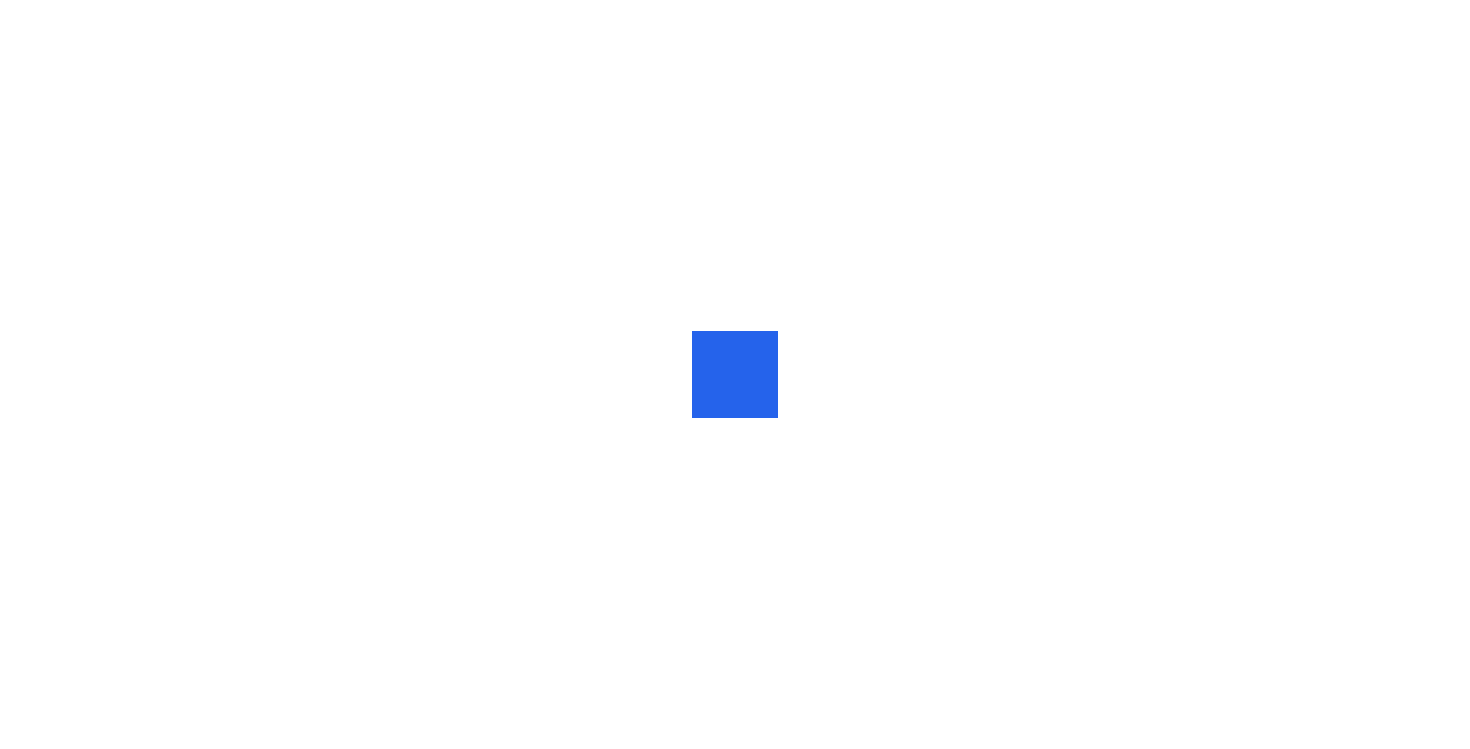 scroll, scrollTop: 0, scrollLeft: 0, axis: both 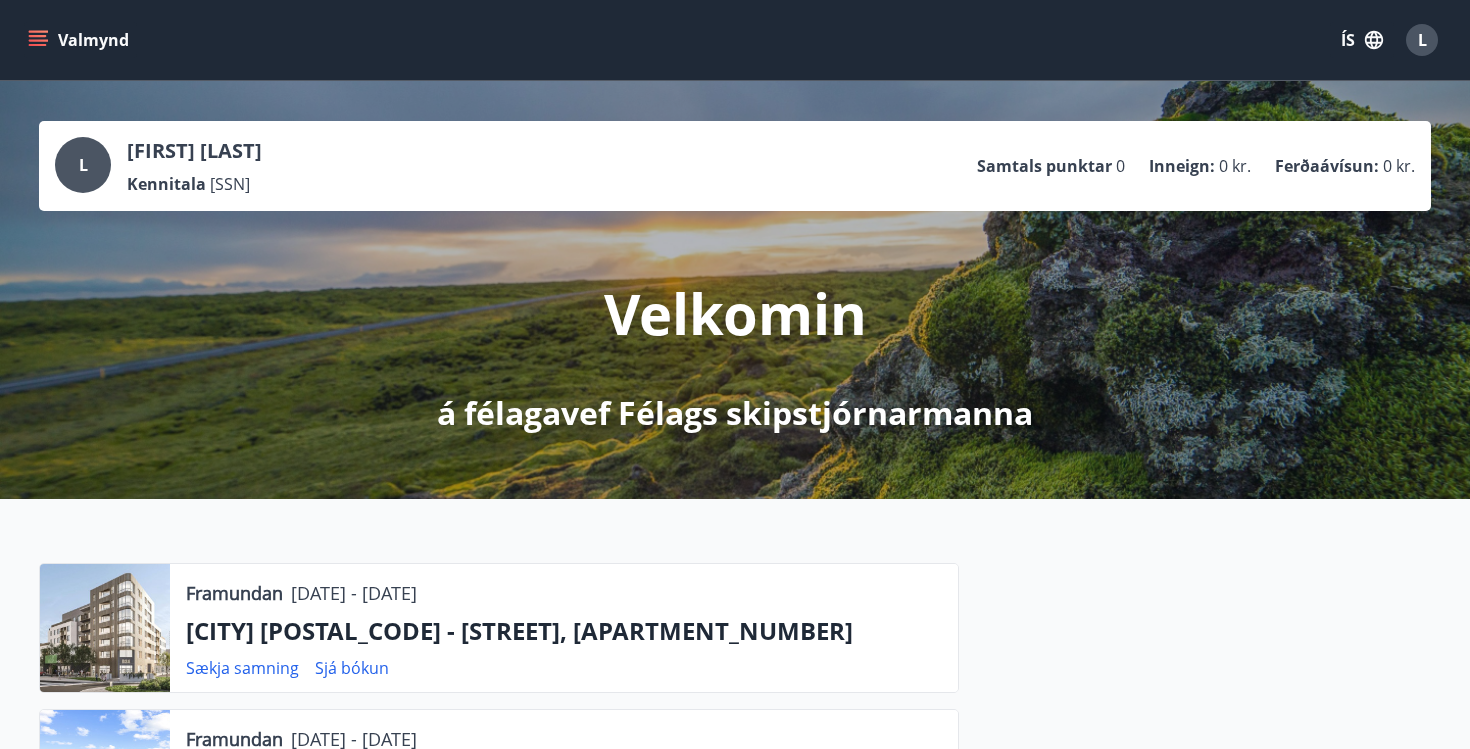 click 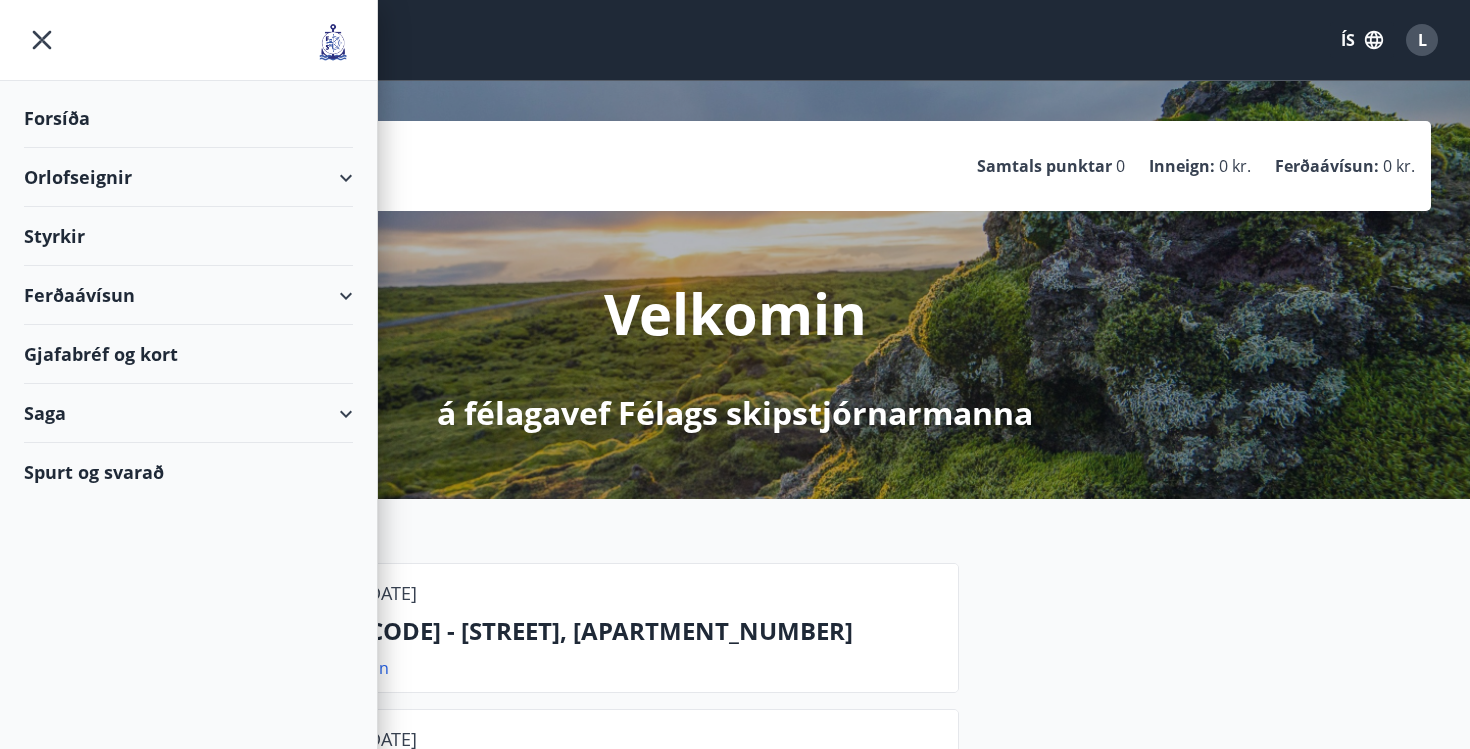 click on "Ferðaávísun" at bounding box center [188, 295] 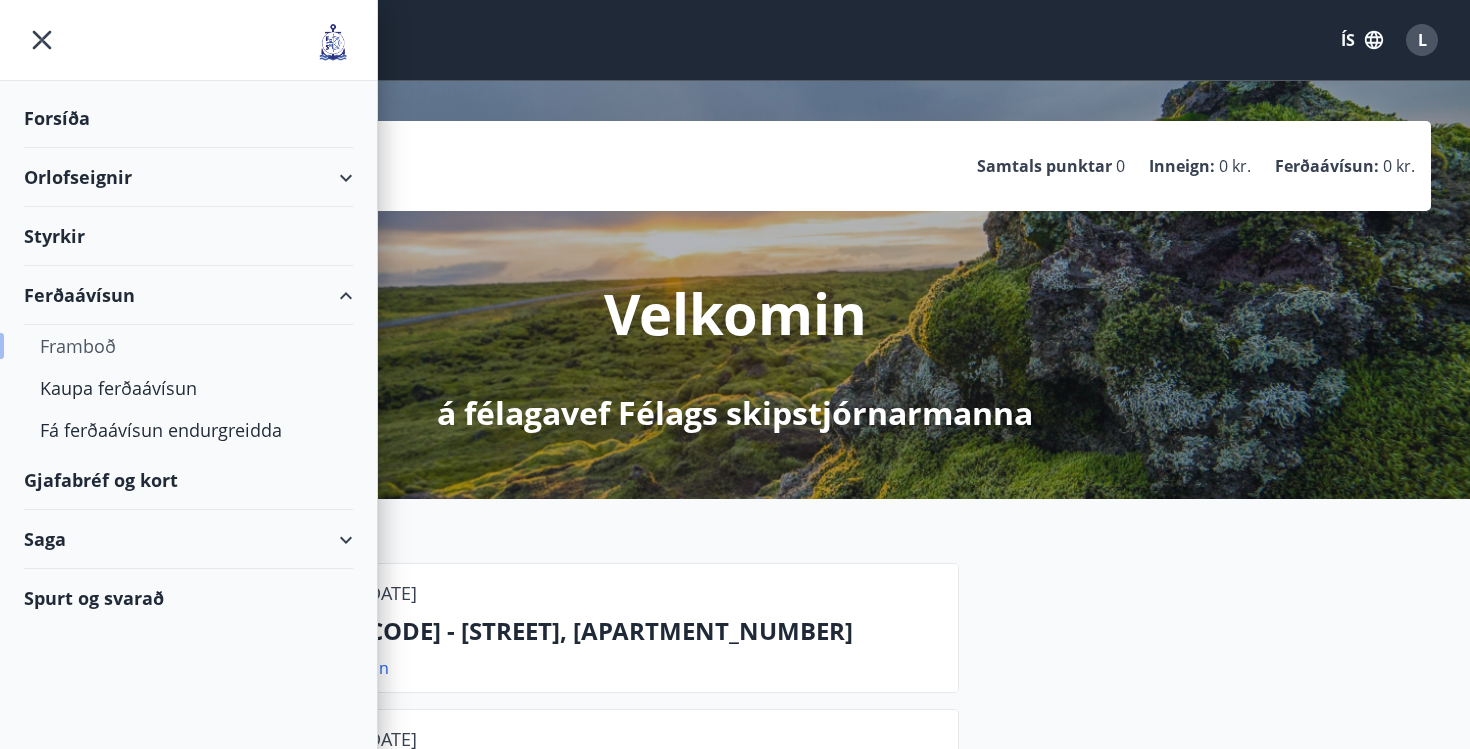 click on "Framboð" at bounding box center [188, 346] 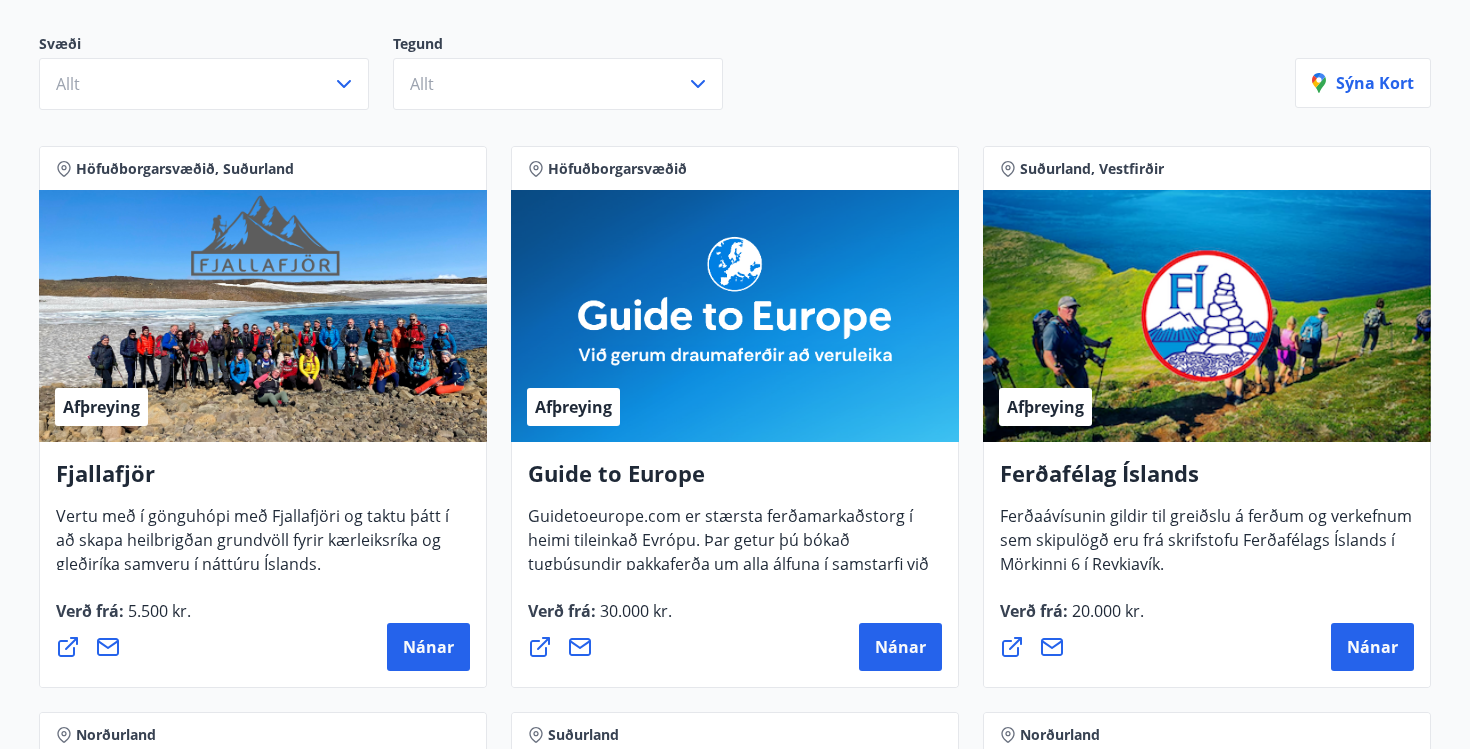 scroll, scrollTop: 0, scrollLeft: 0, axis: both 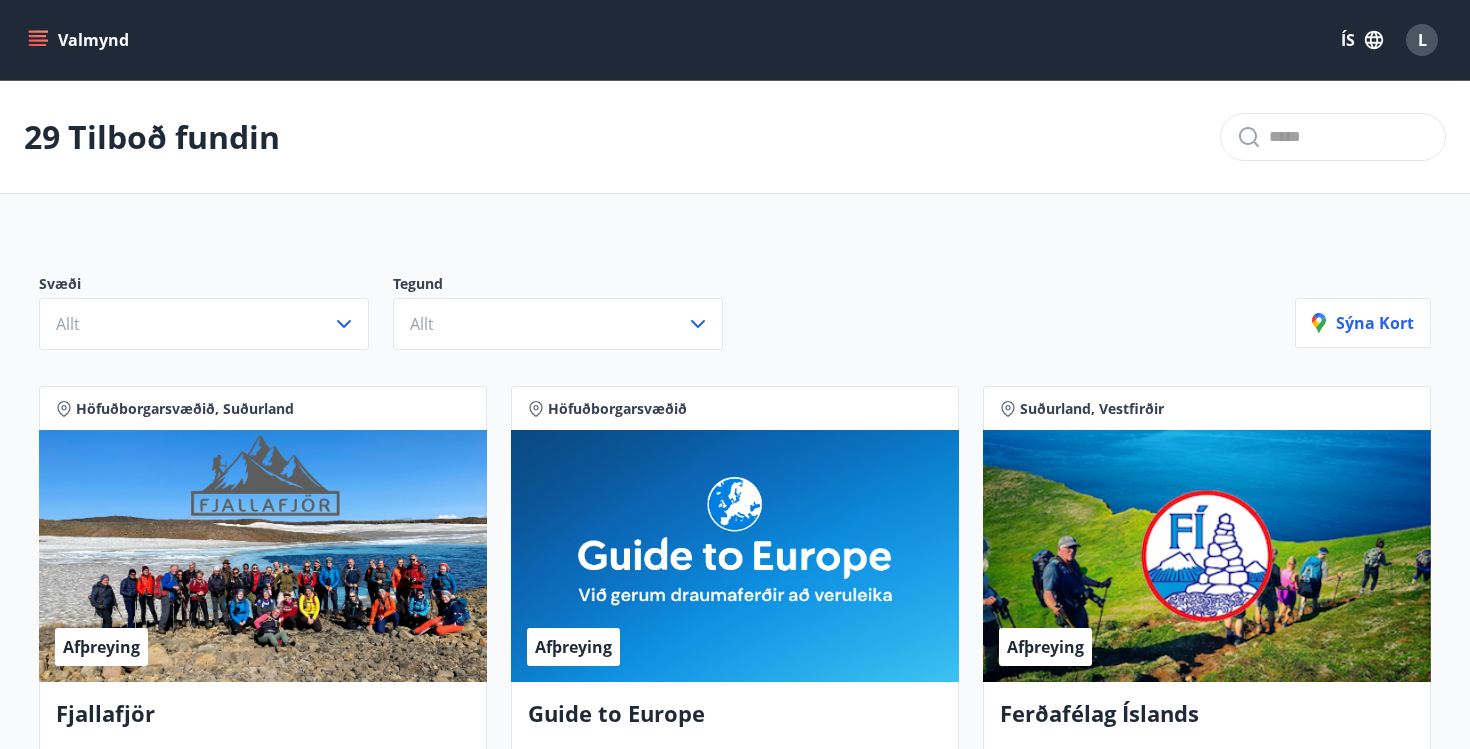 click 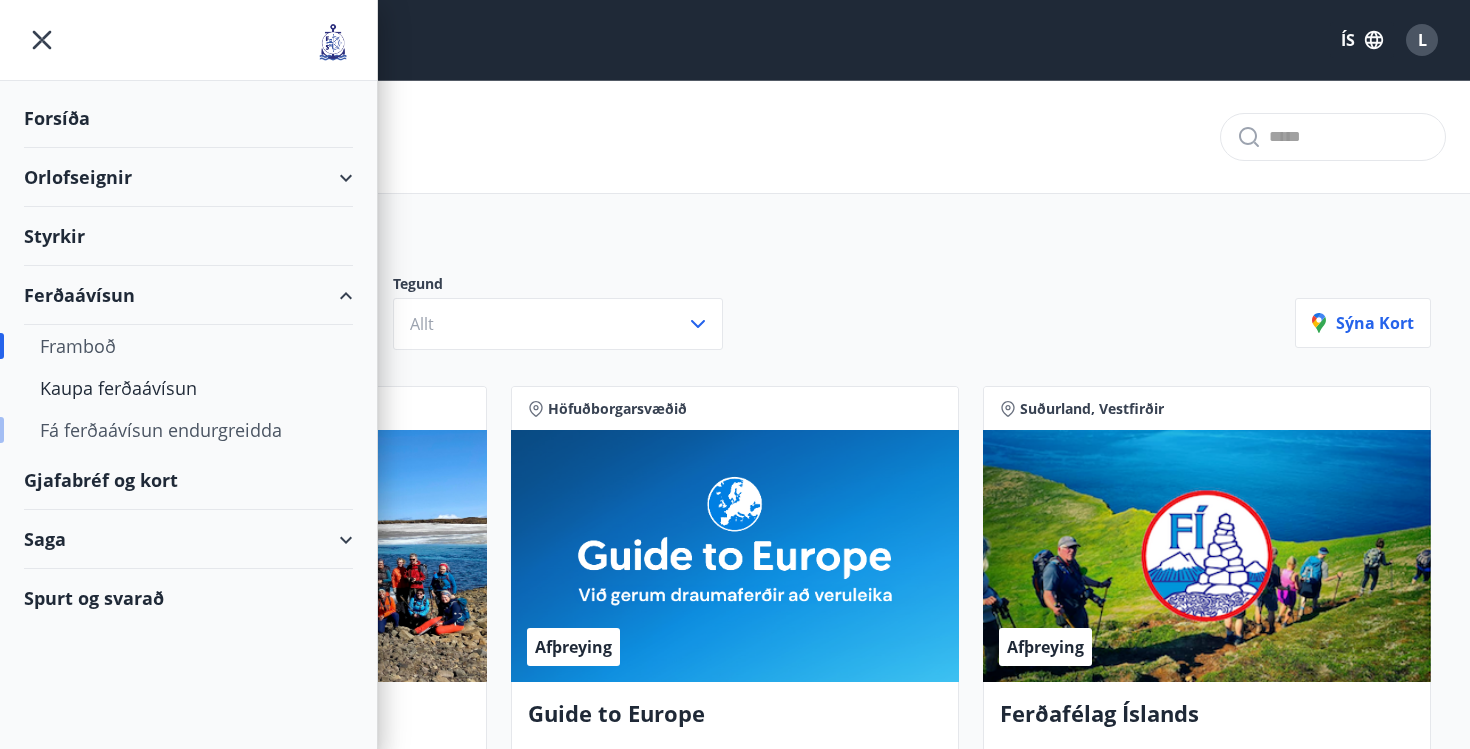 click on "Fá ferðaávísun endurgreidda" at bounding box center (188, 430) 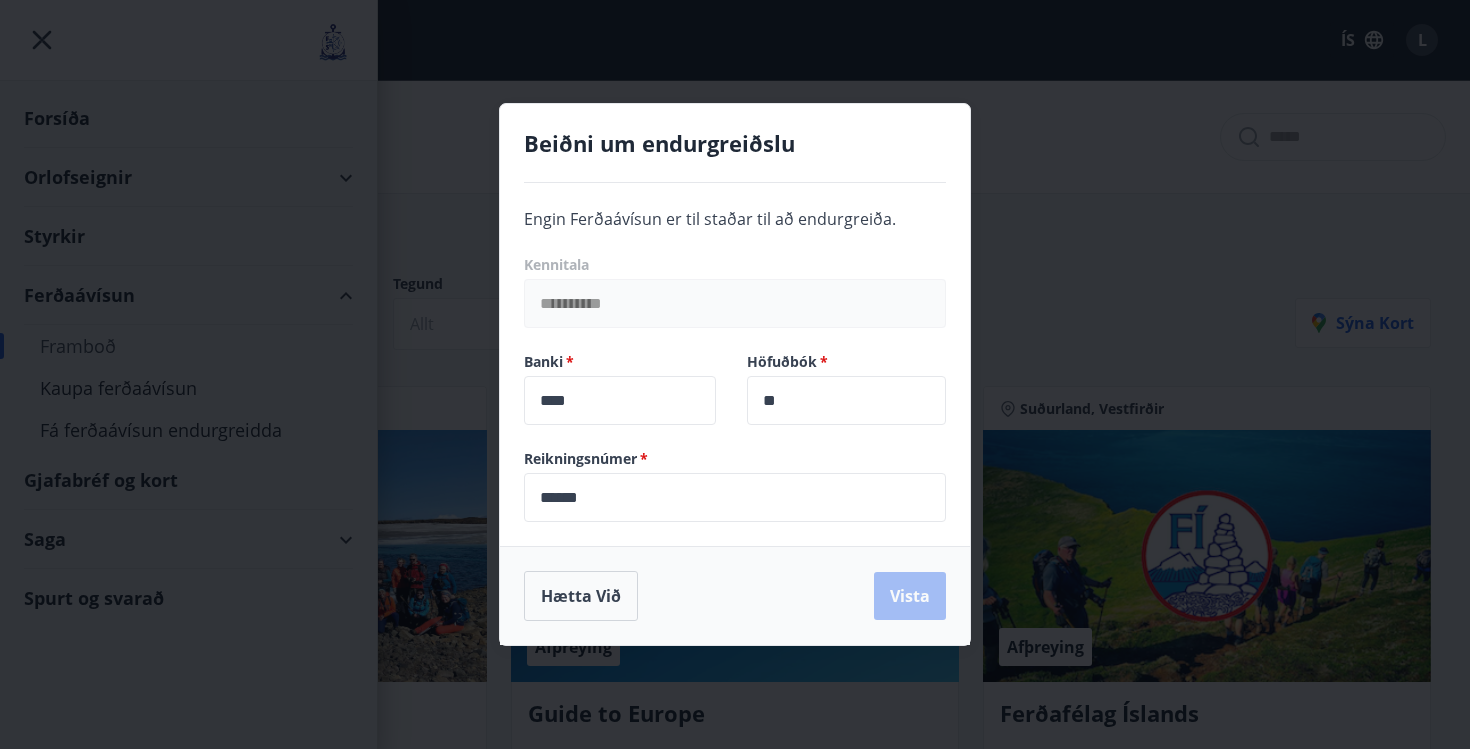 click on "**********" at bounding box center (735, 374) 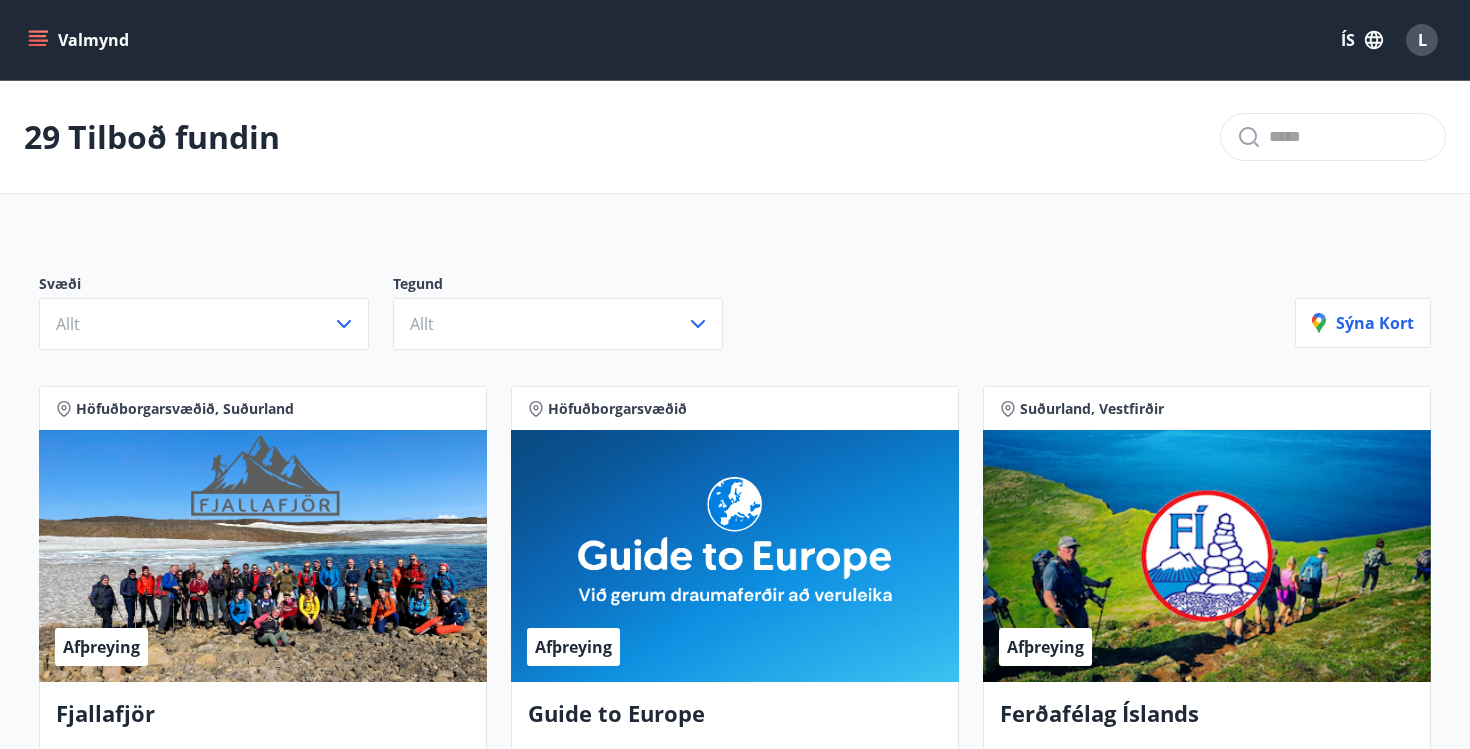 click 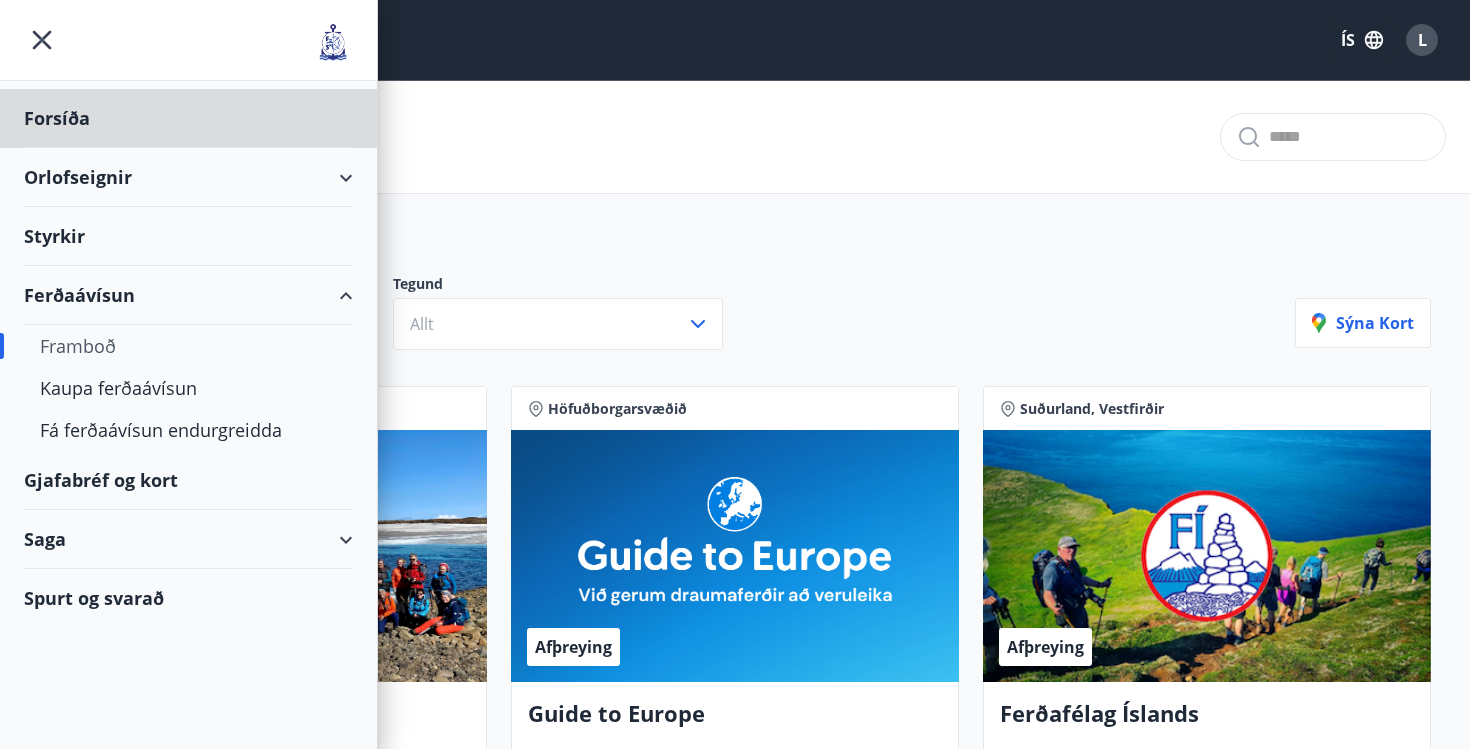 click on "Styrkir" at bounding box center (188, 118) 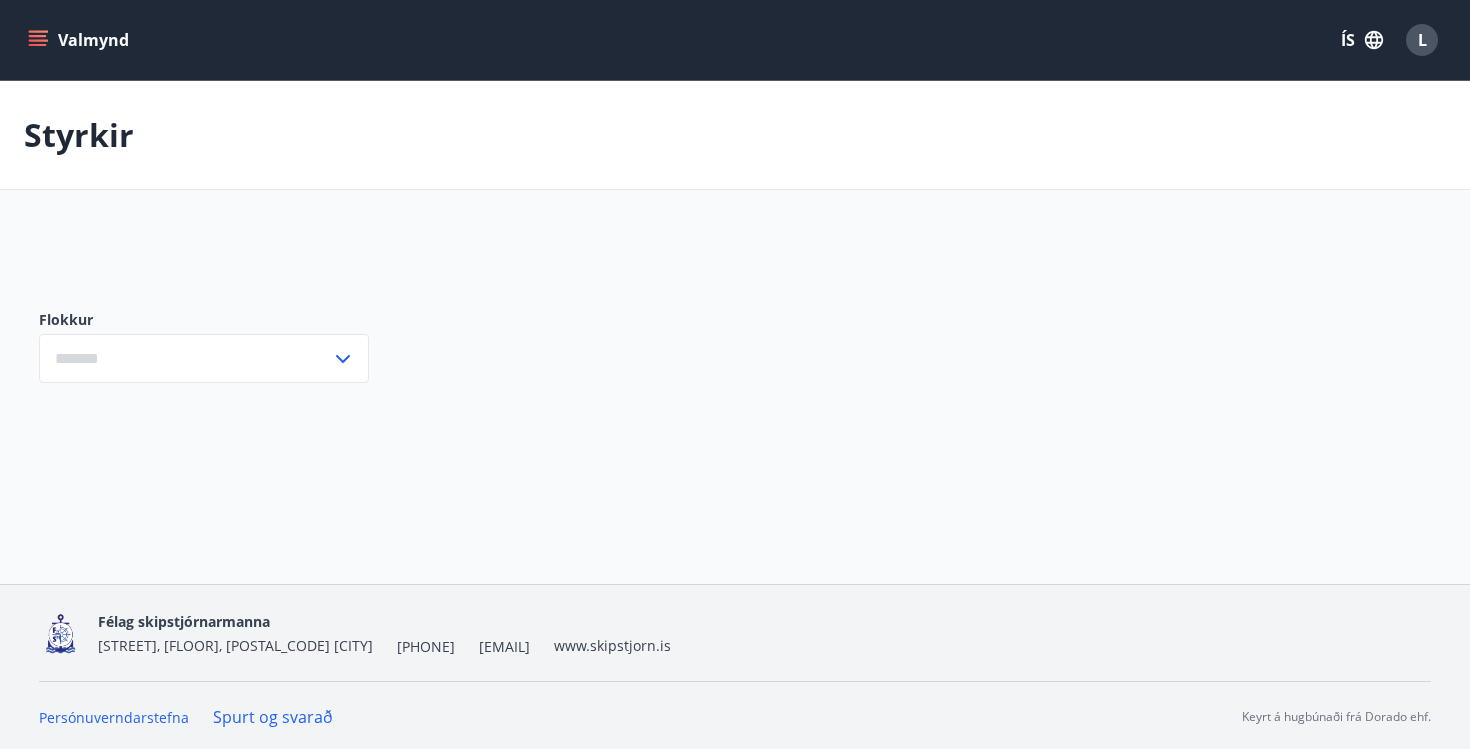 type on "***" 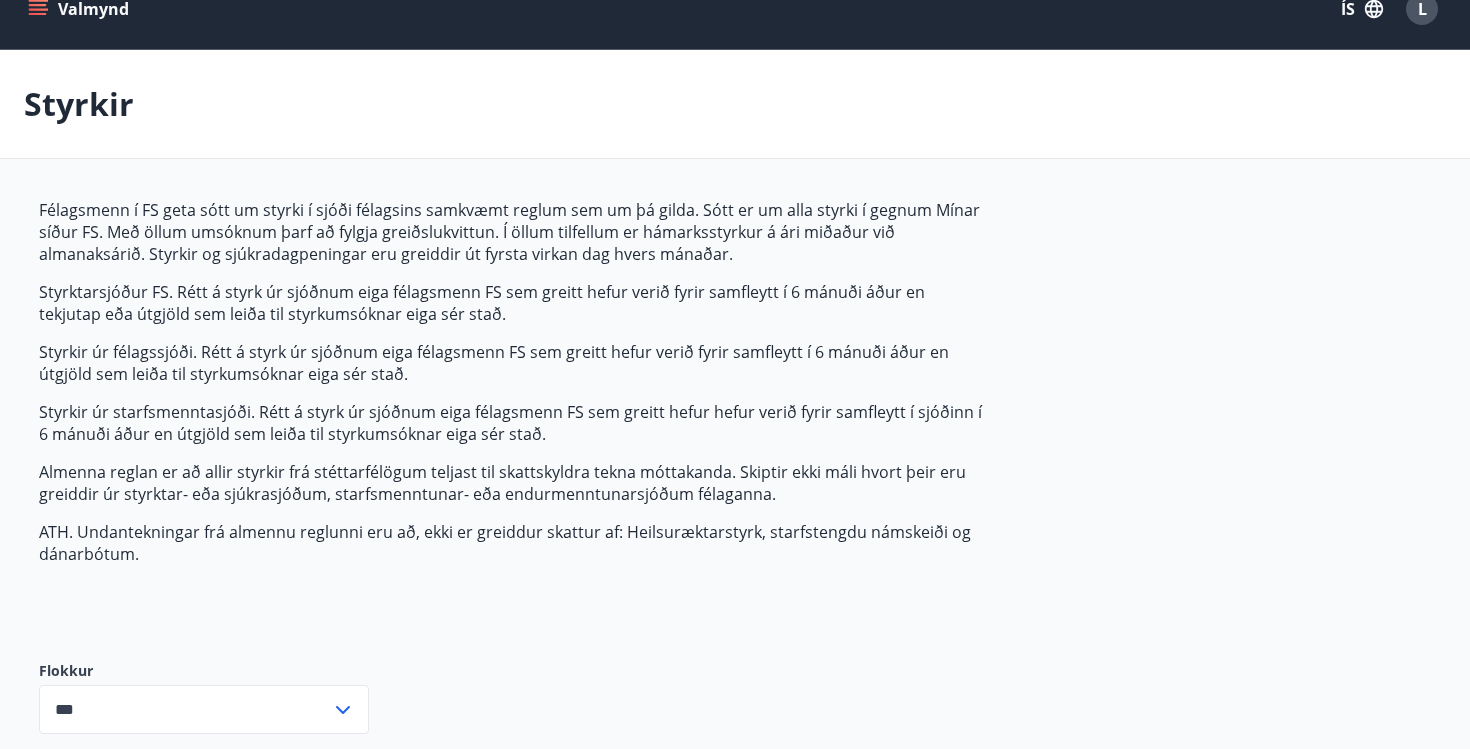 scroll, scrollTop: 22, scrollLeft: 0, axis: vertical 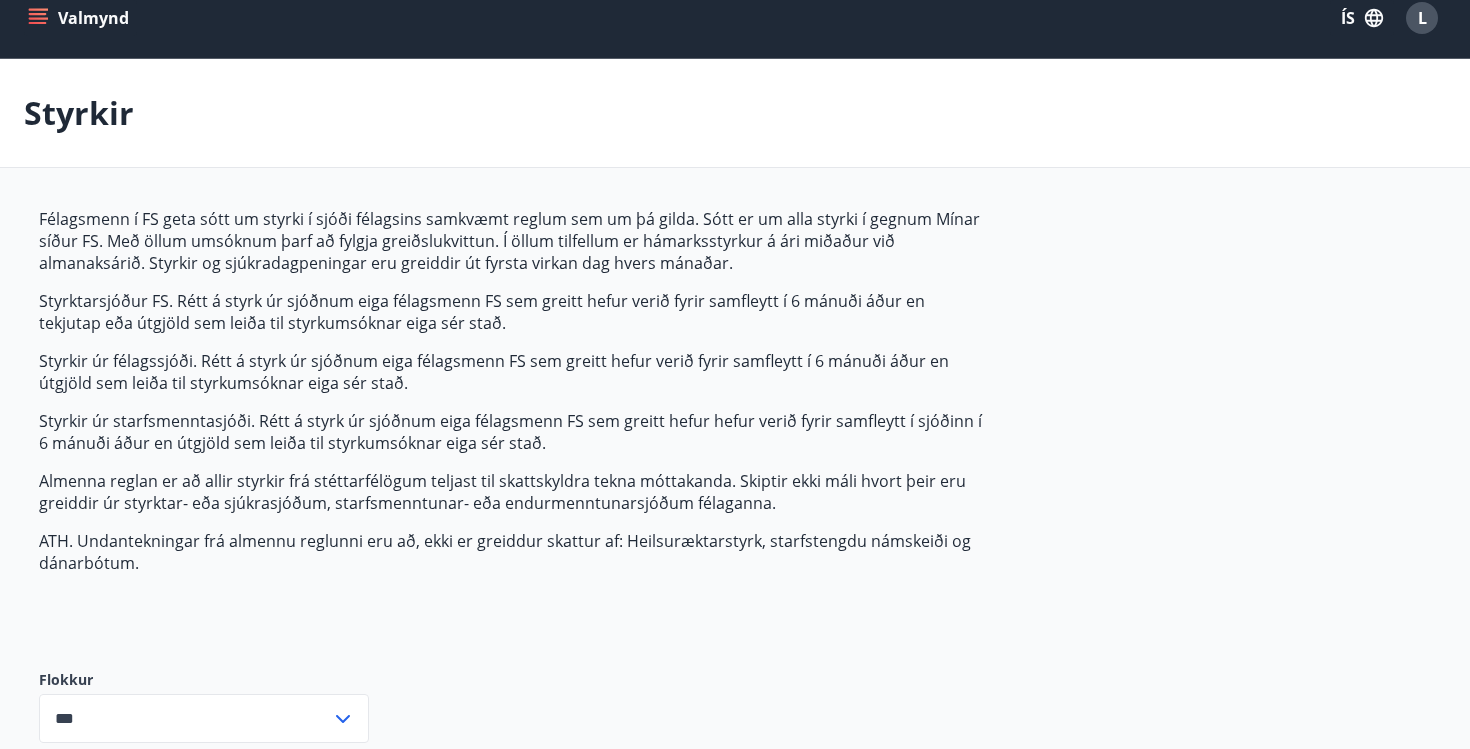 click on "Valmynd" at bounding box center [80, 18] 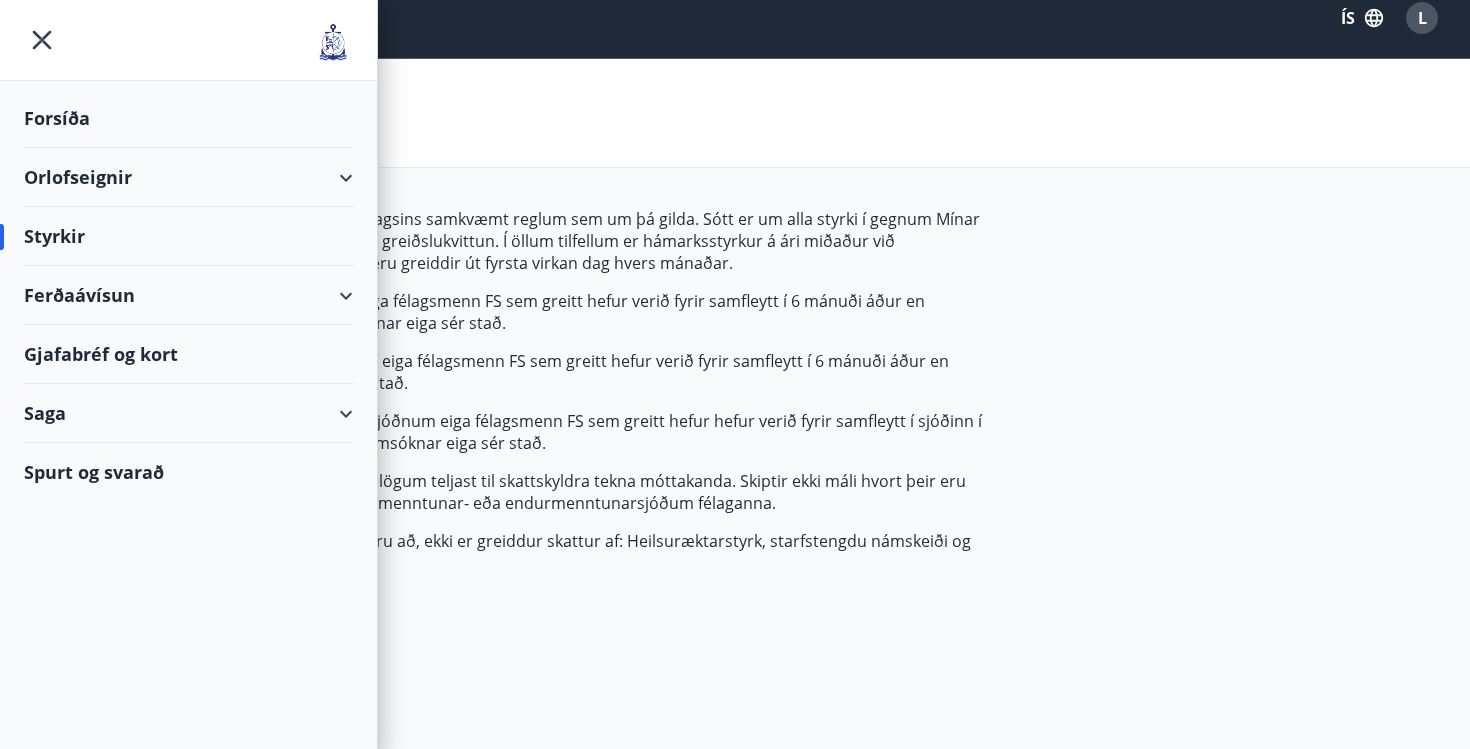click on "Spurt og svarað" at bounding box center (188, 472) 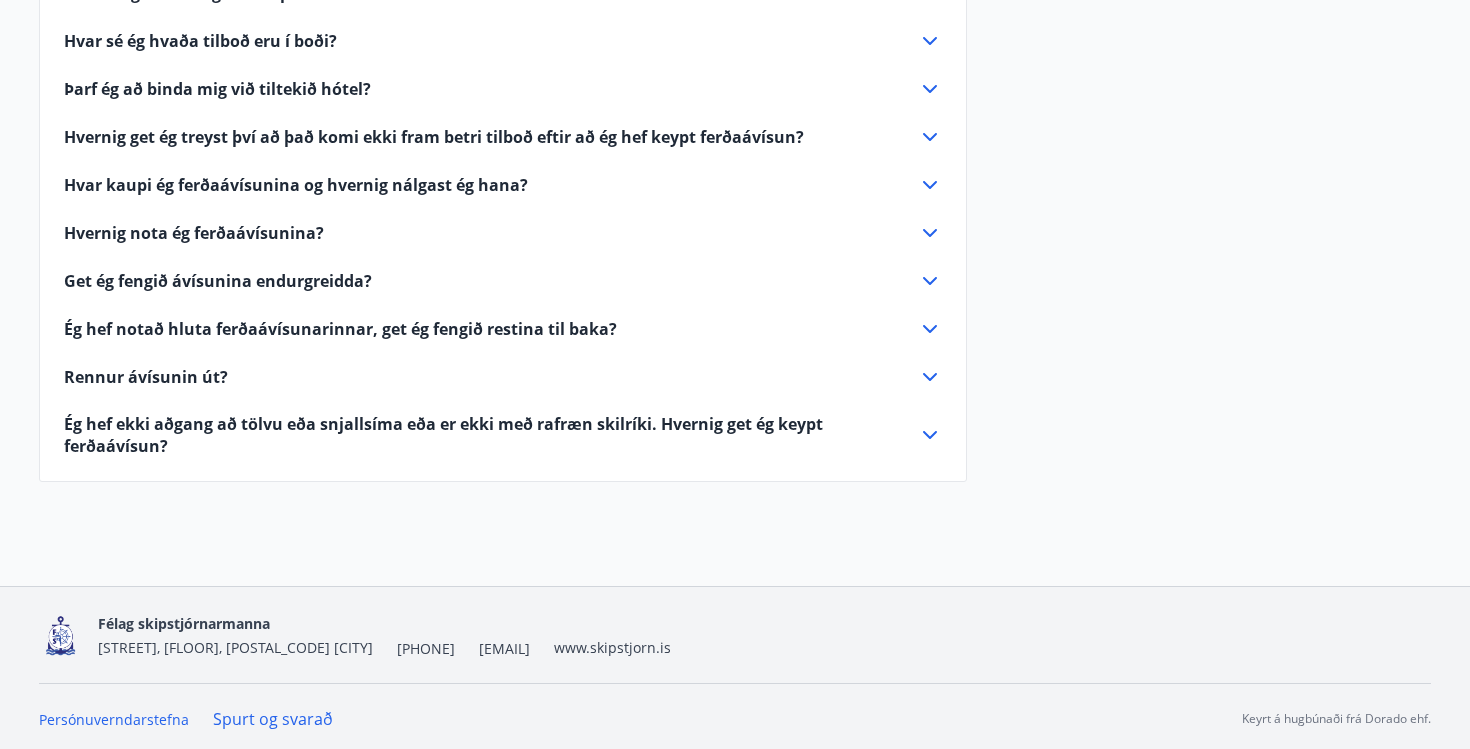 scroll, scrollTop: 865, scrollLeft: 0, axis: vertical 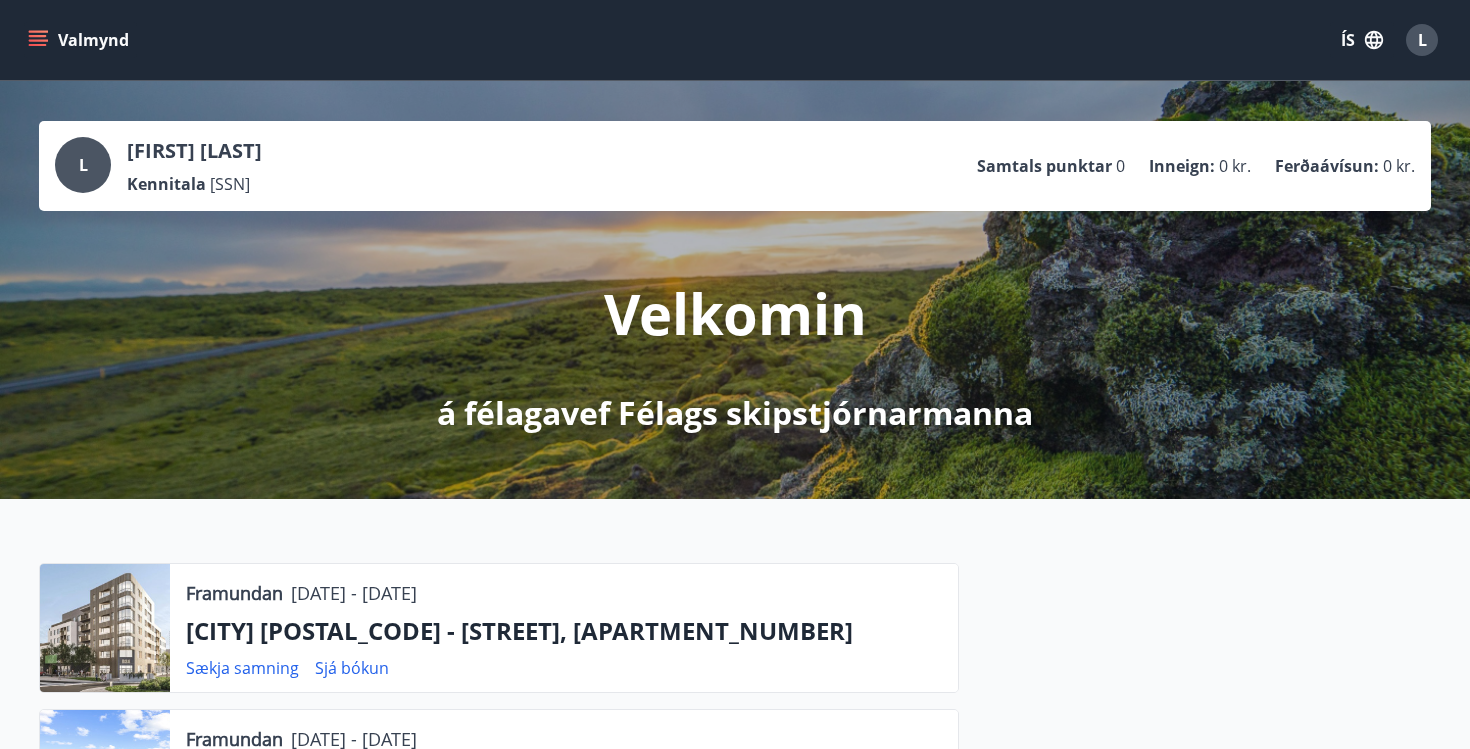 click 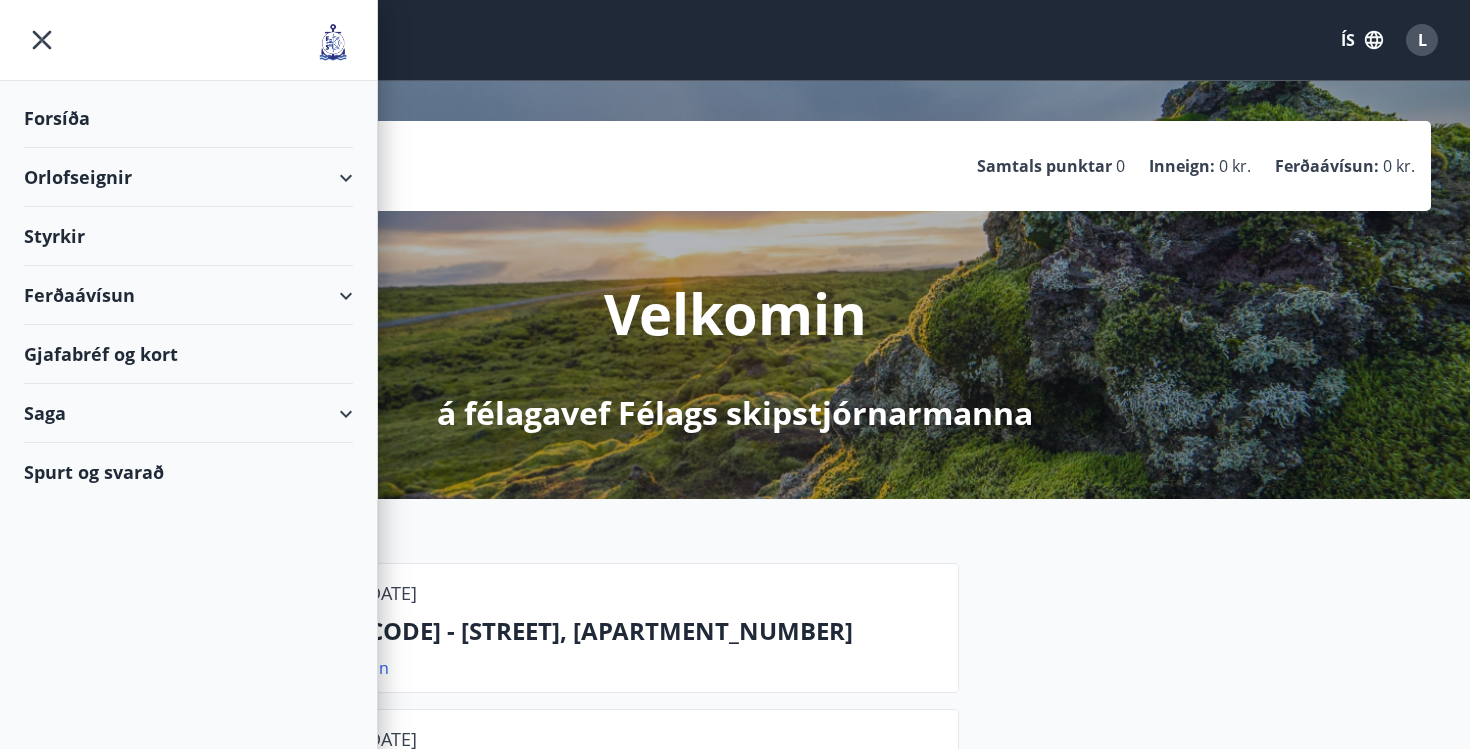 click on "Gjafabréf og kort" at bounding box center (188, 354) 